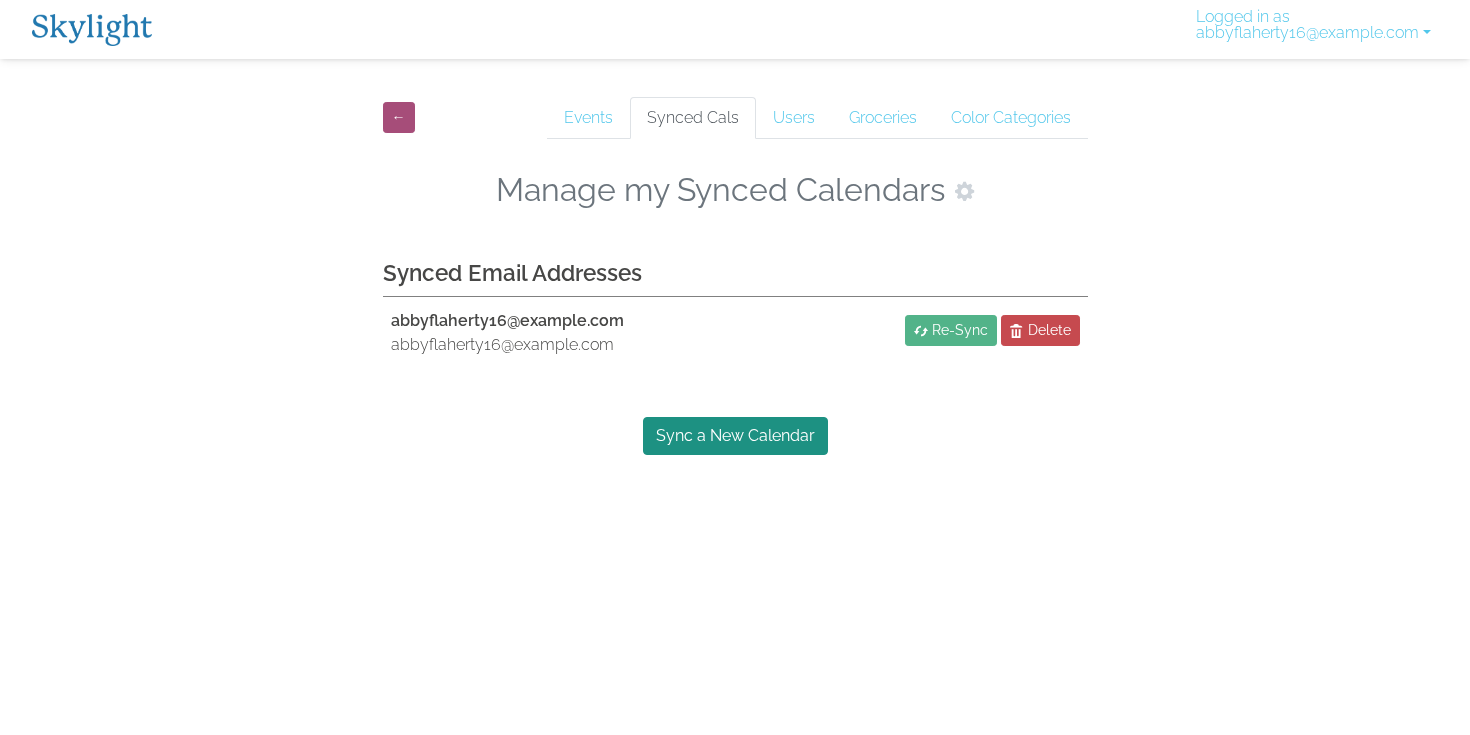 scroll, scrollTop: 0, scrollLeft: 0, axis: both 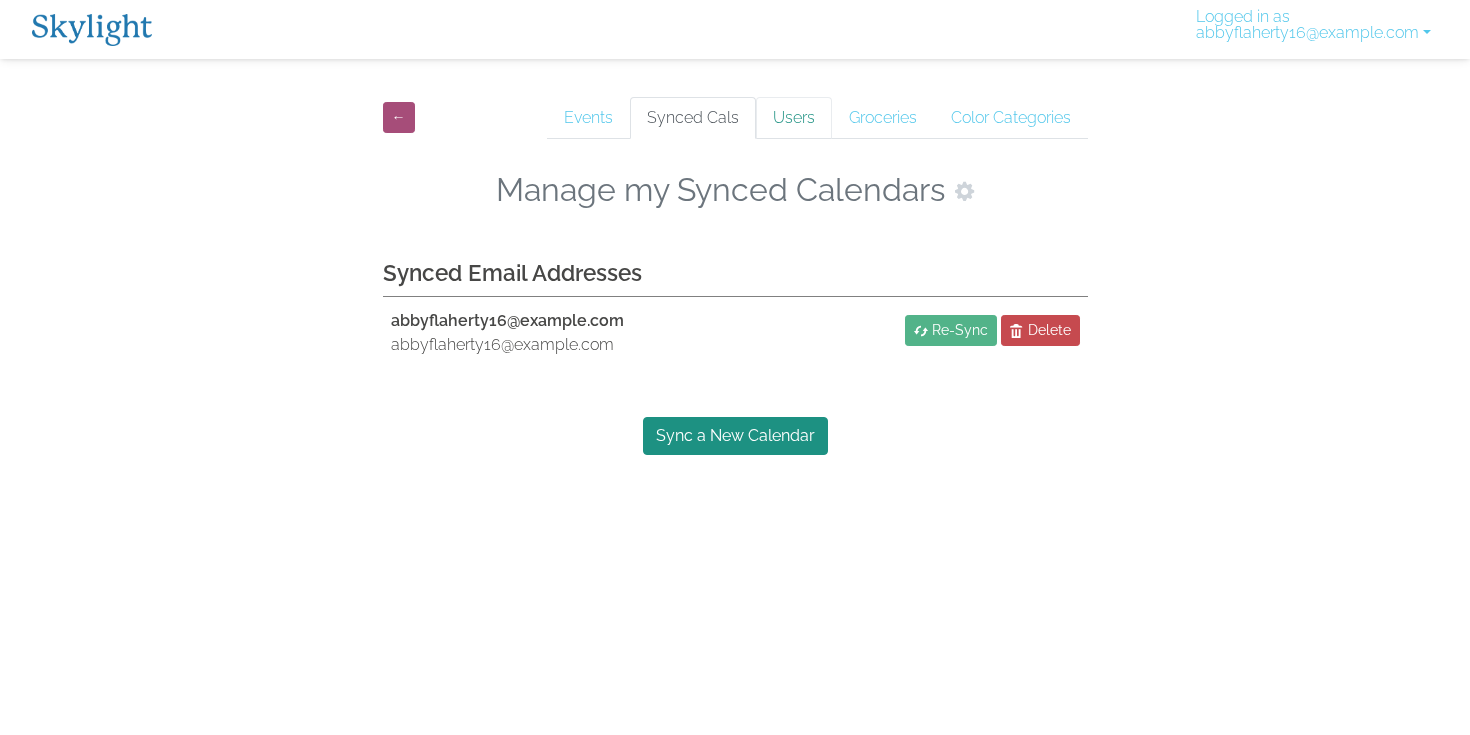 click on "Users" at bounding box center (794, 118) 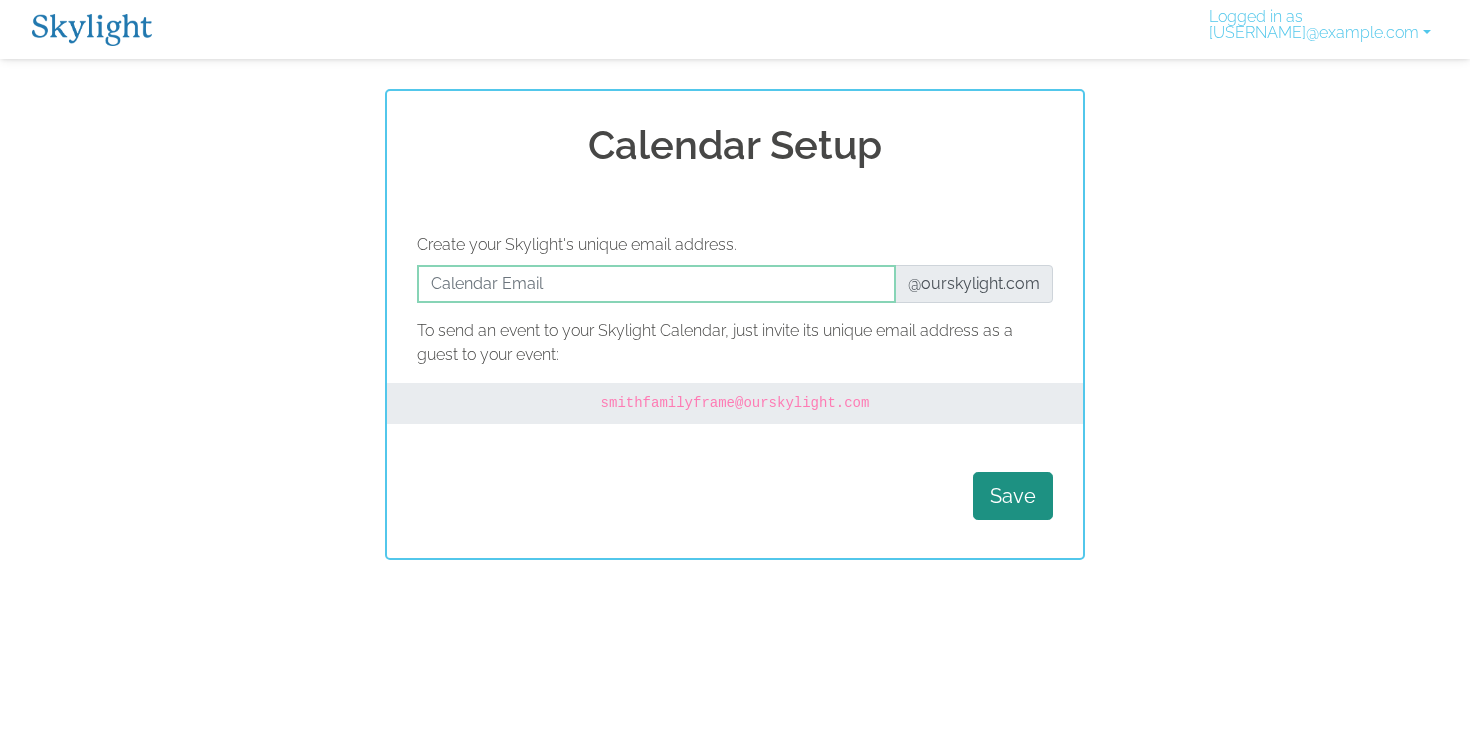 scroll, scrollTop: 0, scrollLeft: 0, axis: both 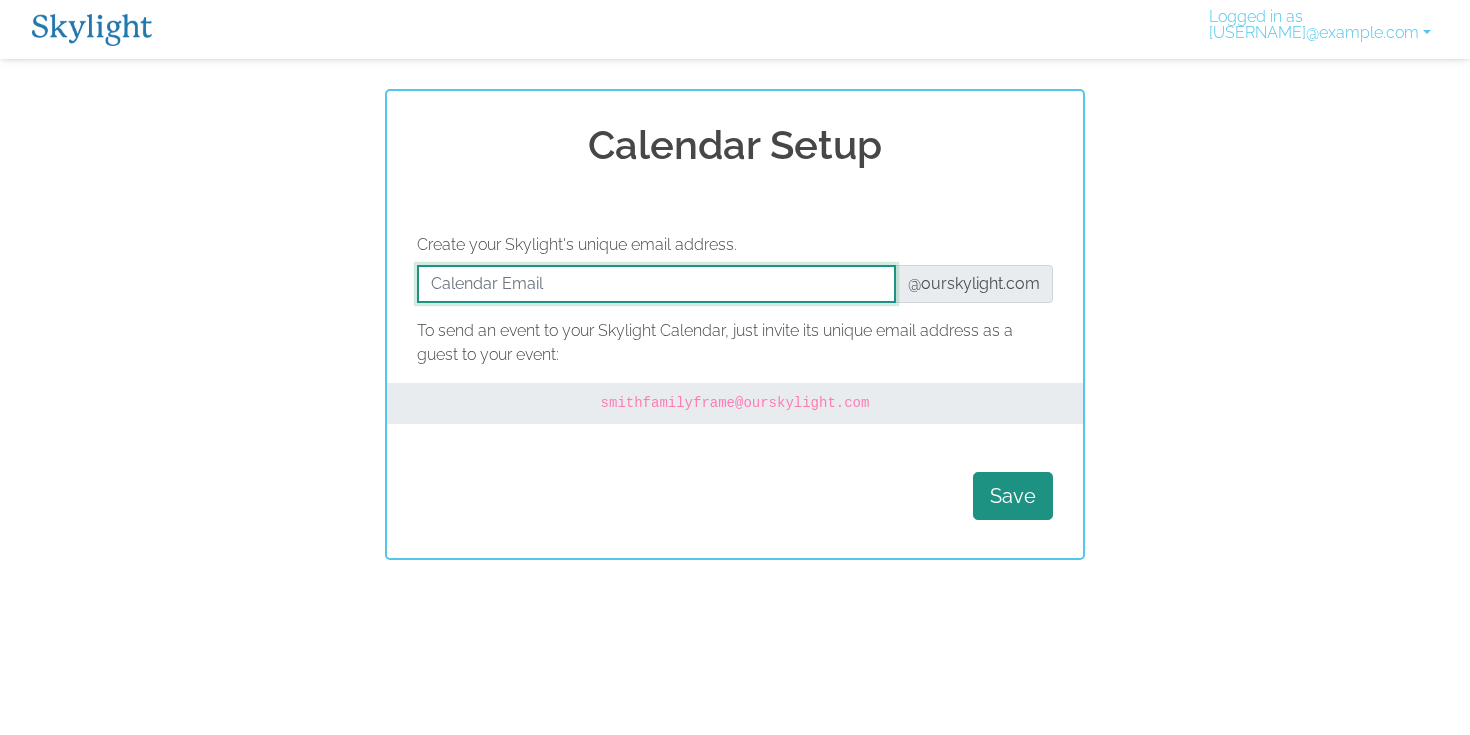 click at bounding box center (656, 284) 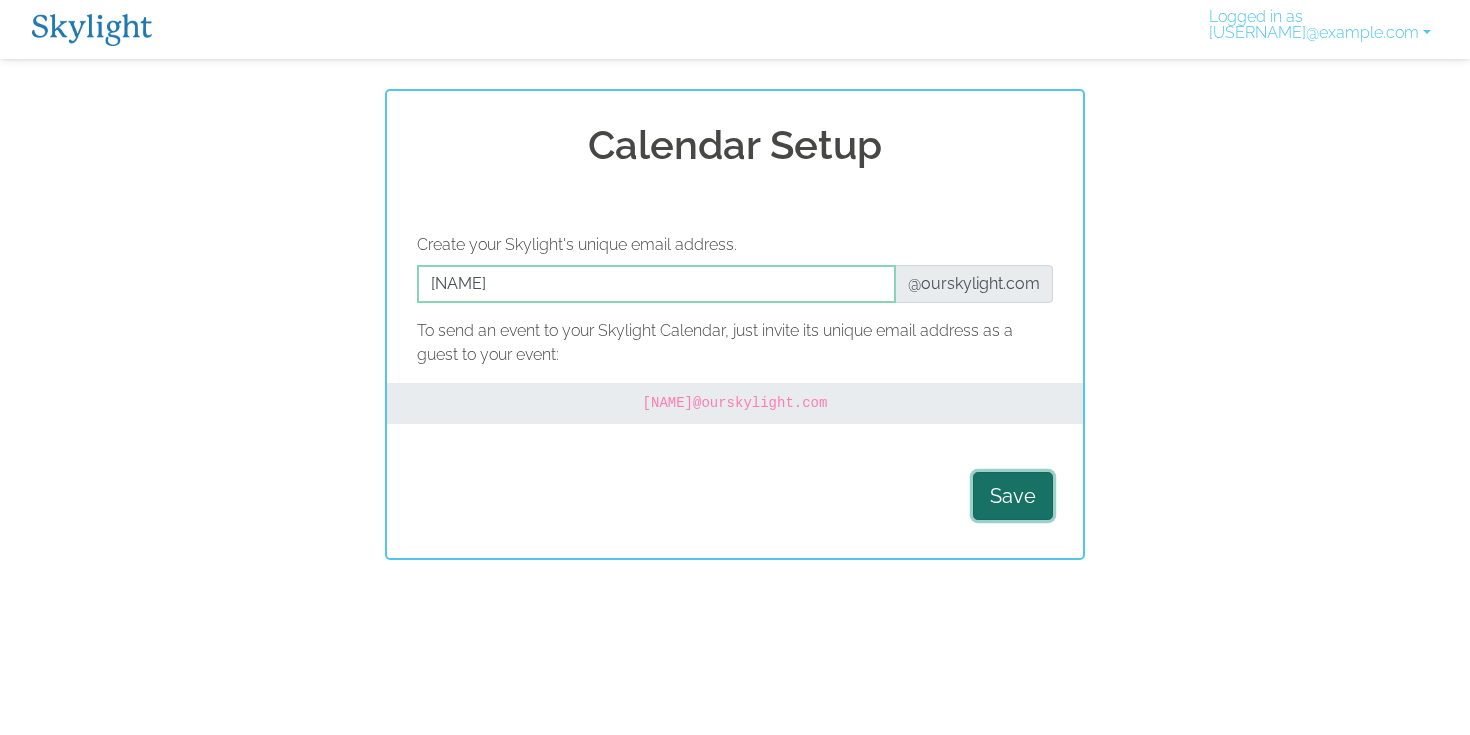 click on "Save" at bounding box center (1013, 496) 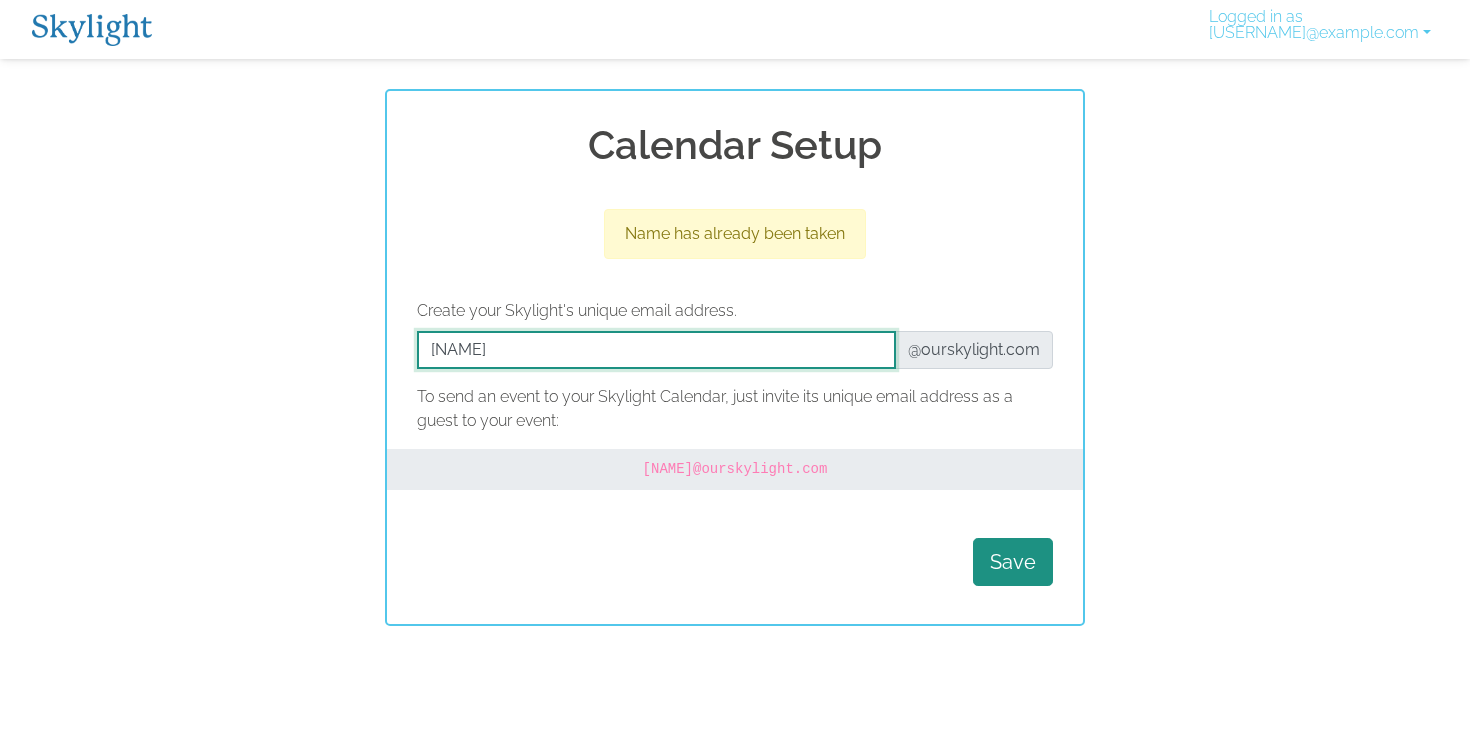 click at bounding box center (656, 350) 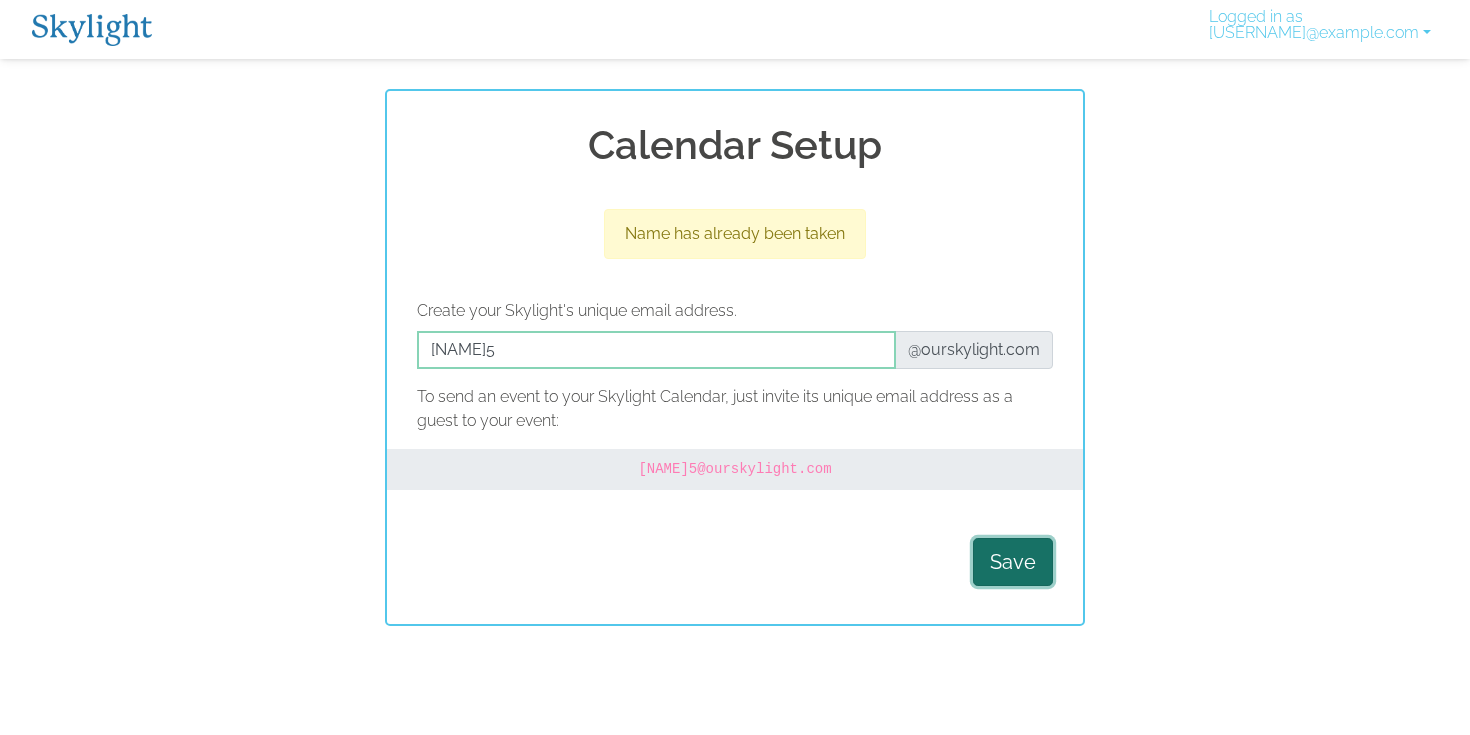 click on "Save" at bounding box center [1013, 562] 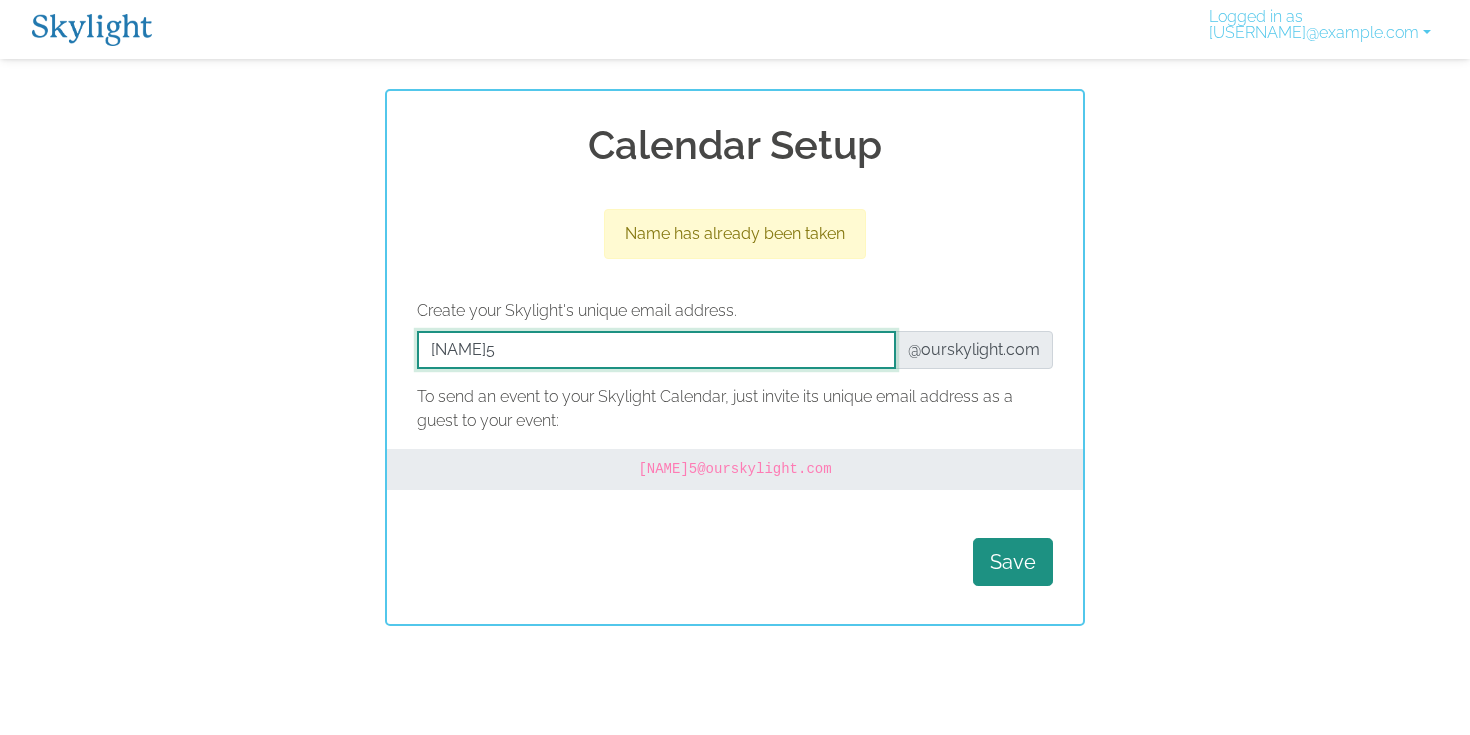 click at bounding box center (656, 350) 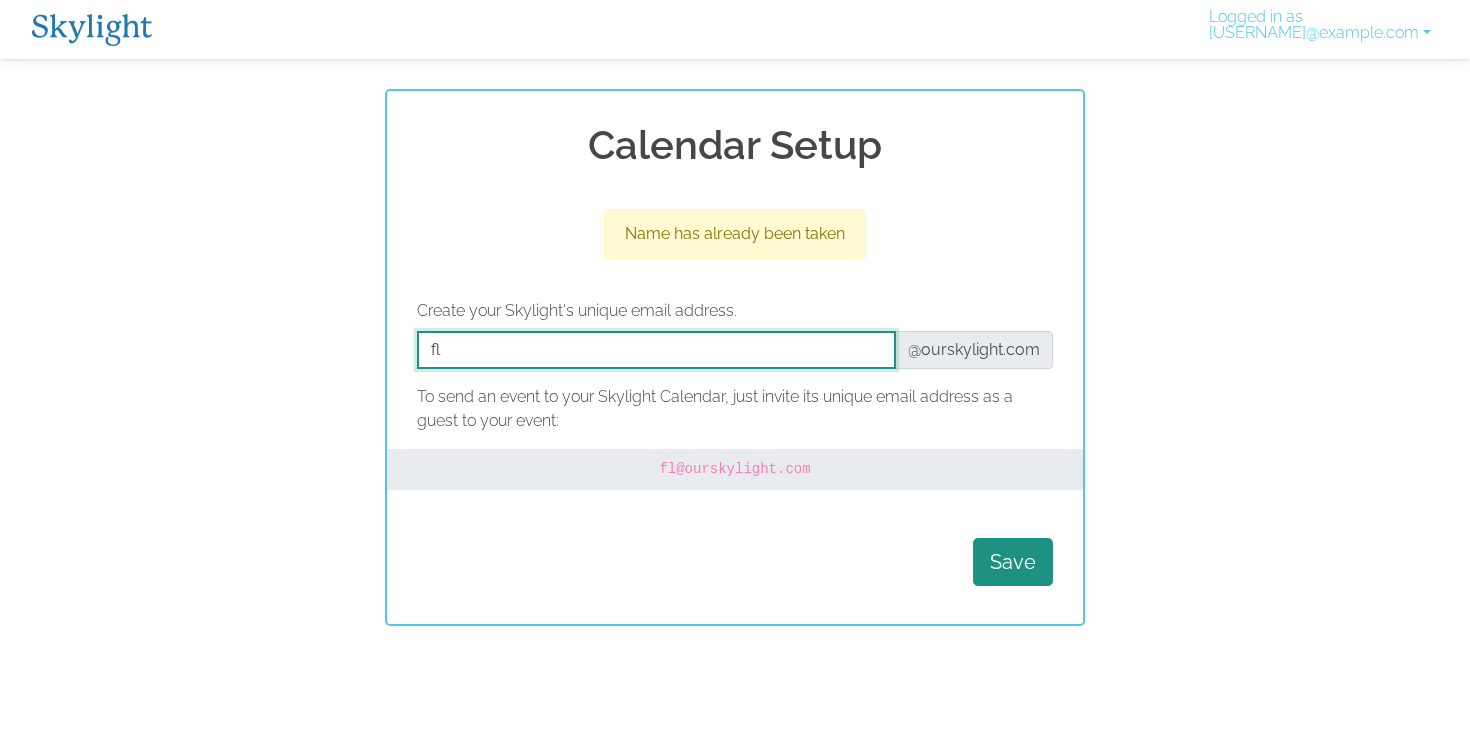 type on "f" 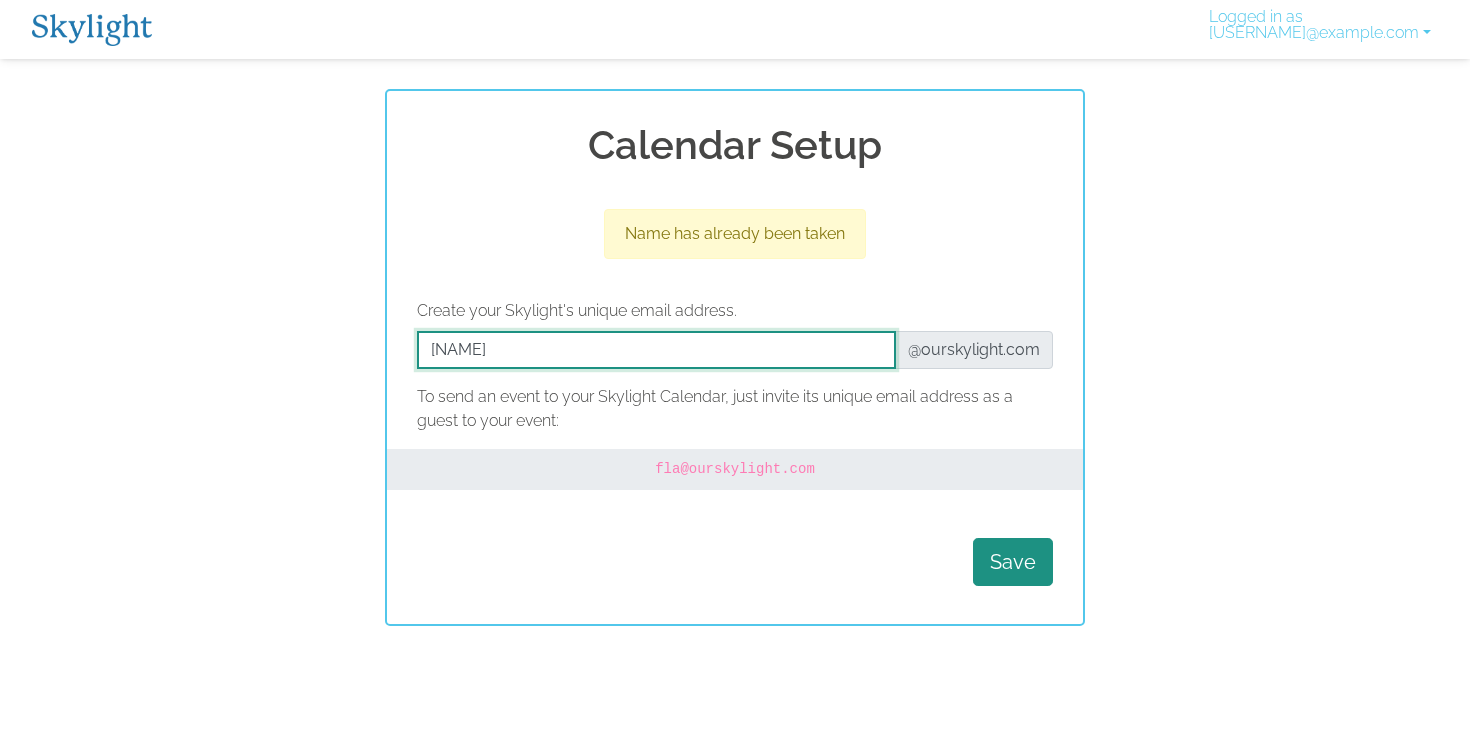 type on "F" 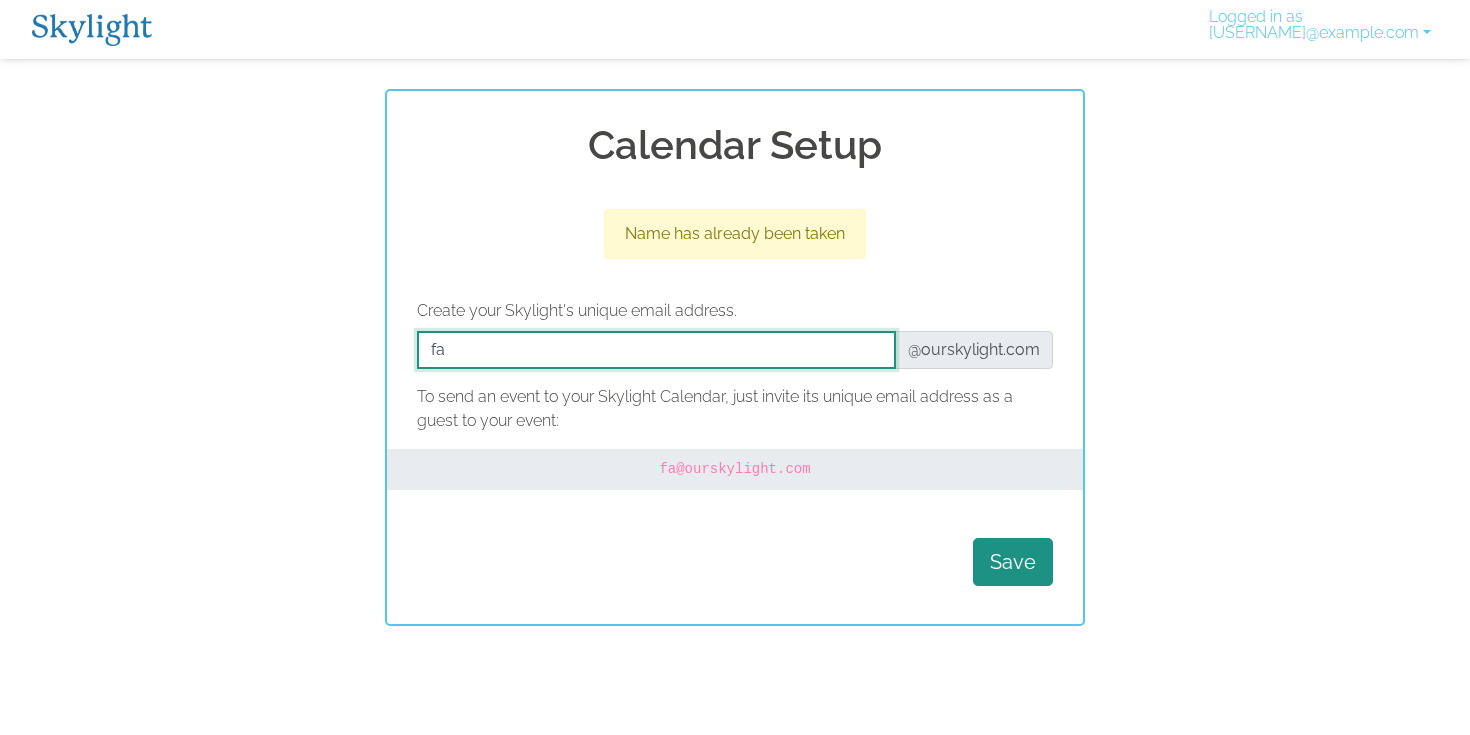 type on "f" 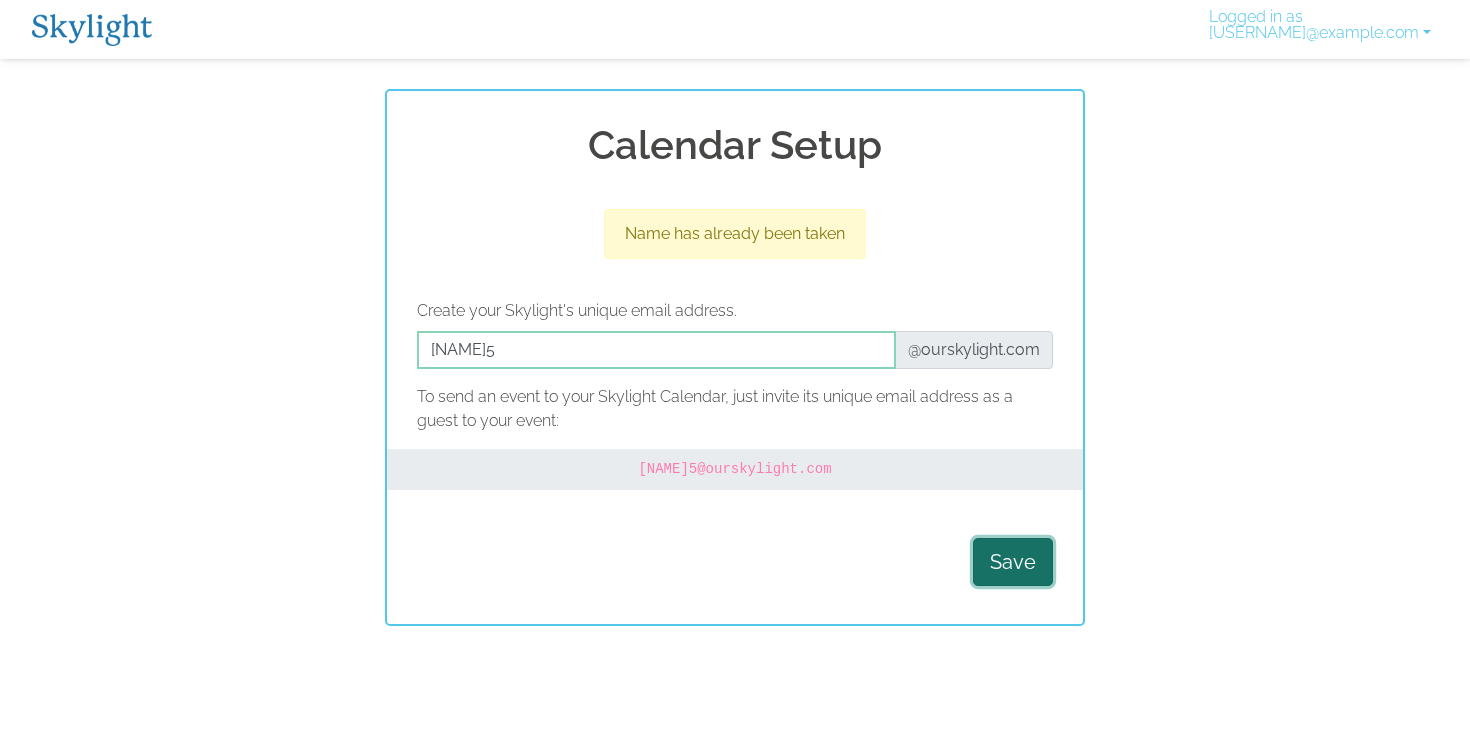 click on "Save" at bounding box center (1013, 562) 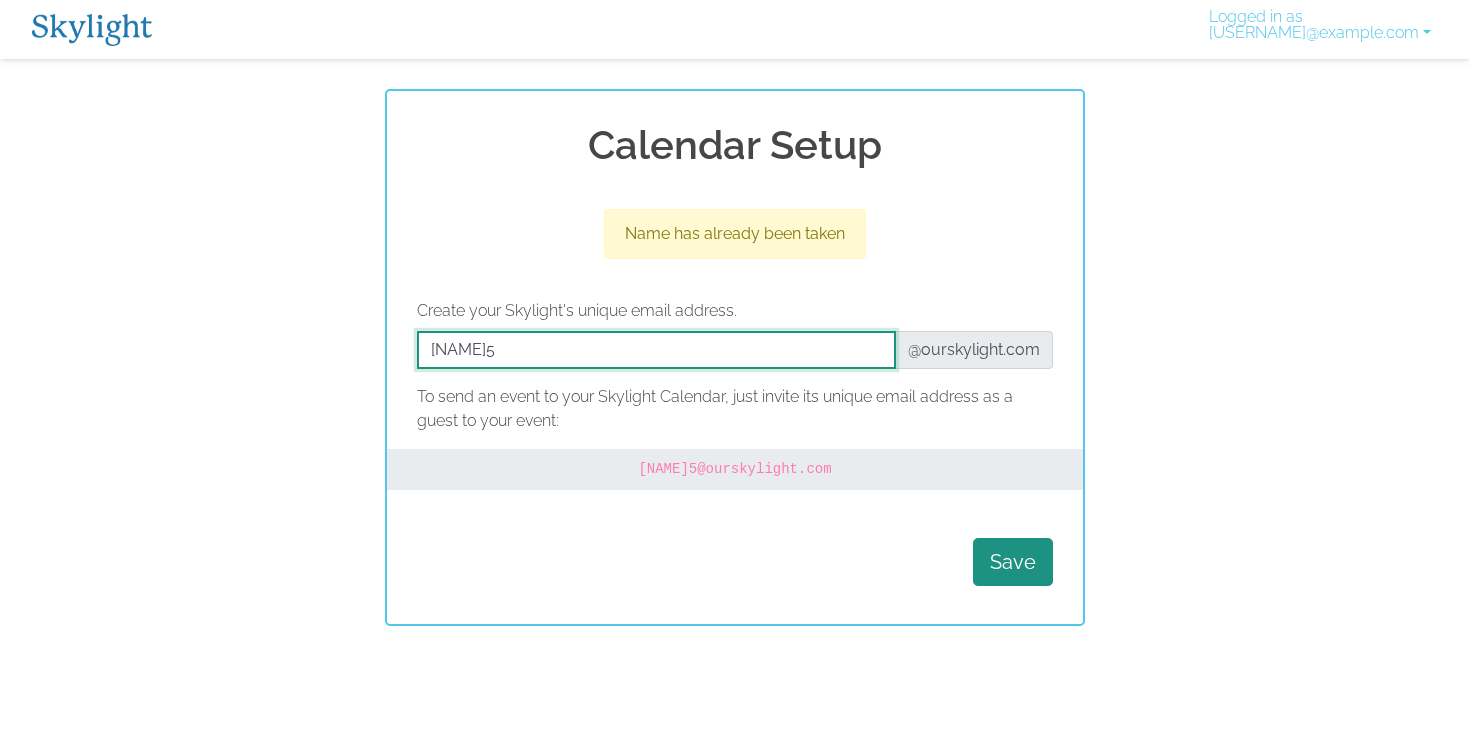 click at bounding box center [656, 350] 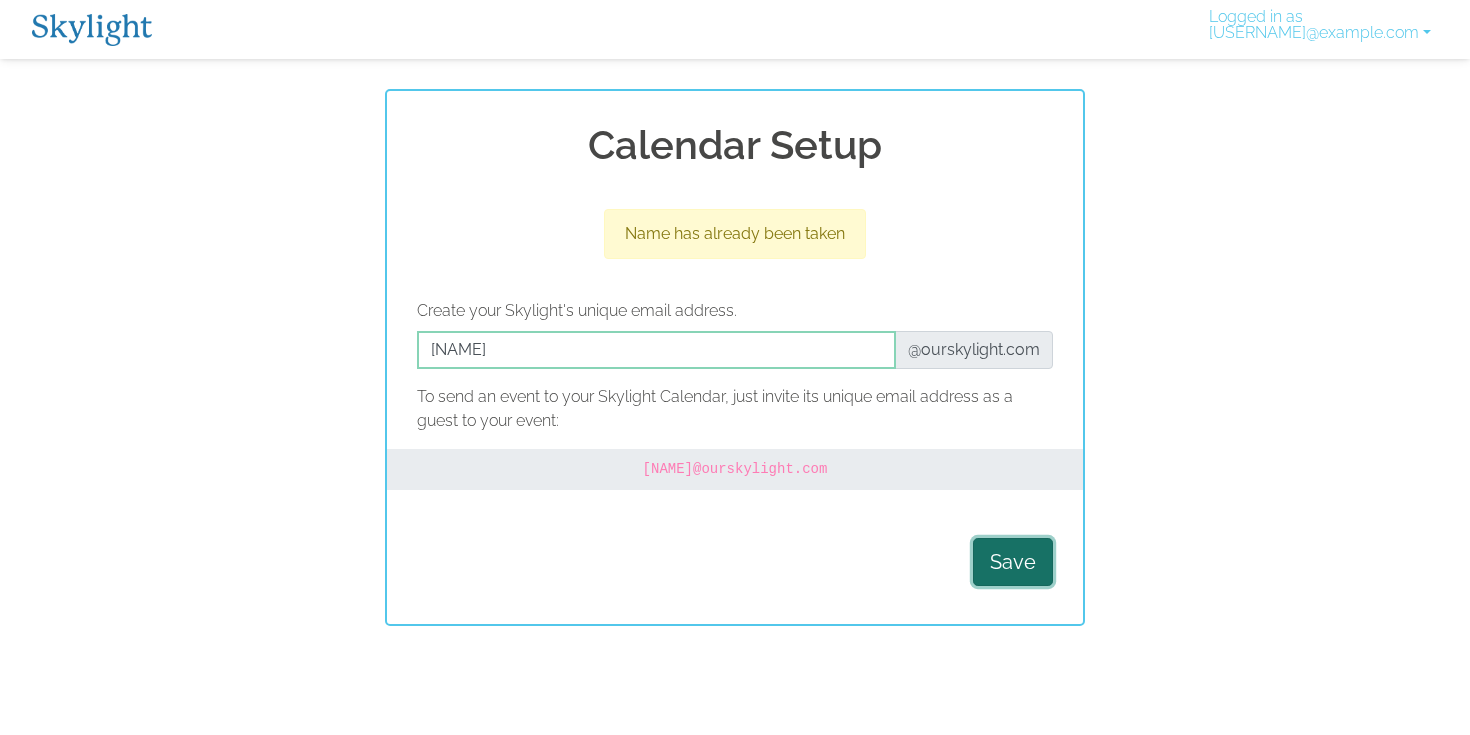 click on "Save" at bounding box center (1013, 562) 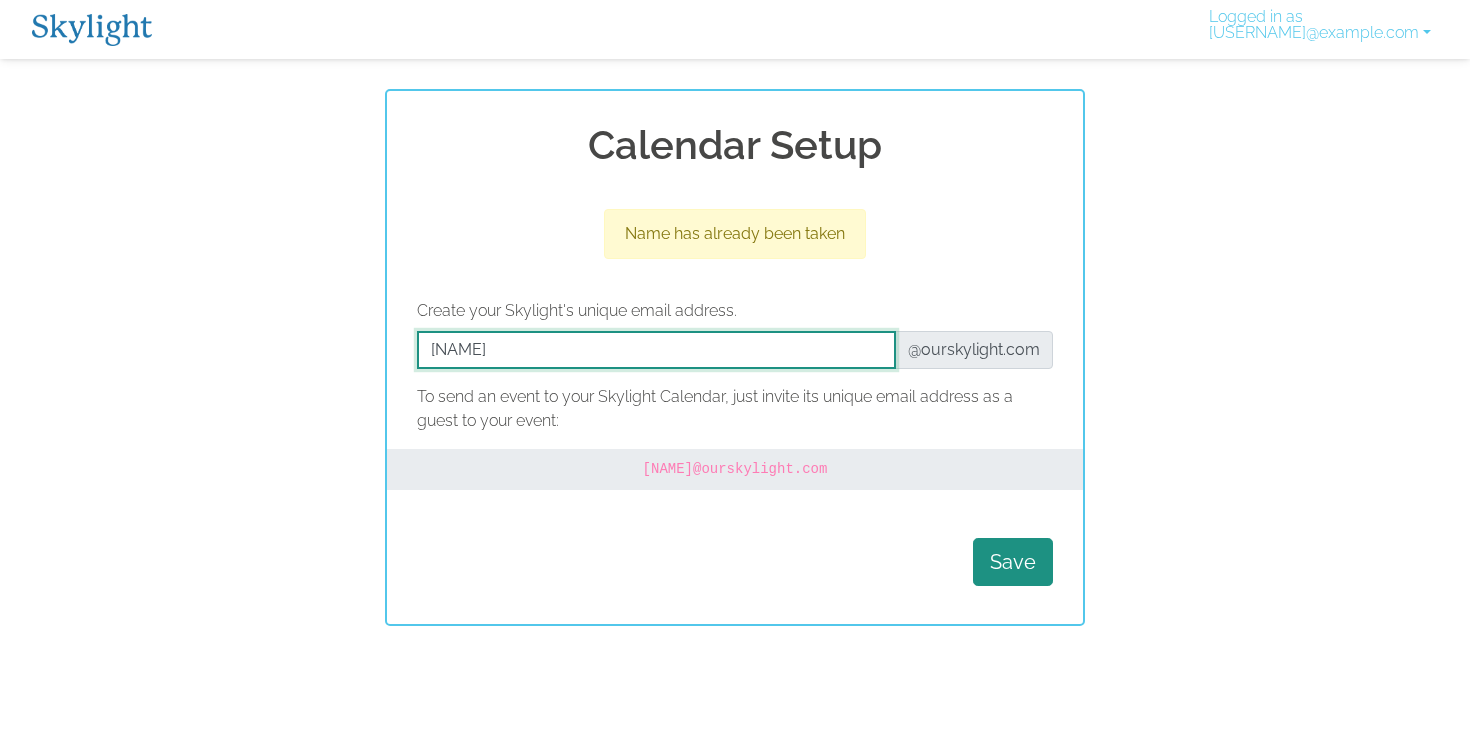click at bounding box center (656, 350) 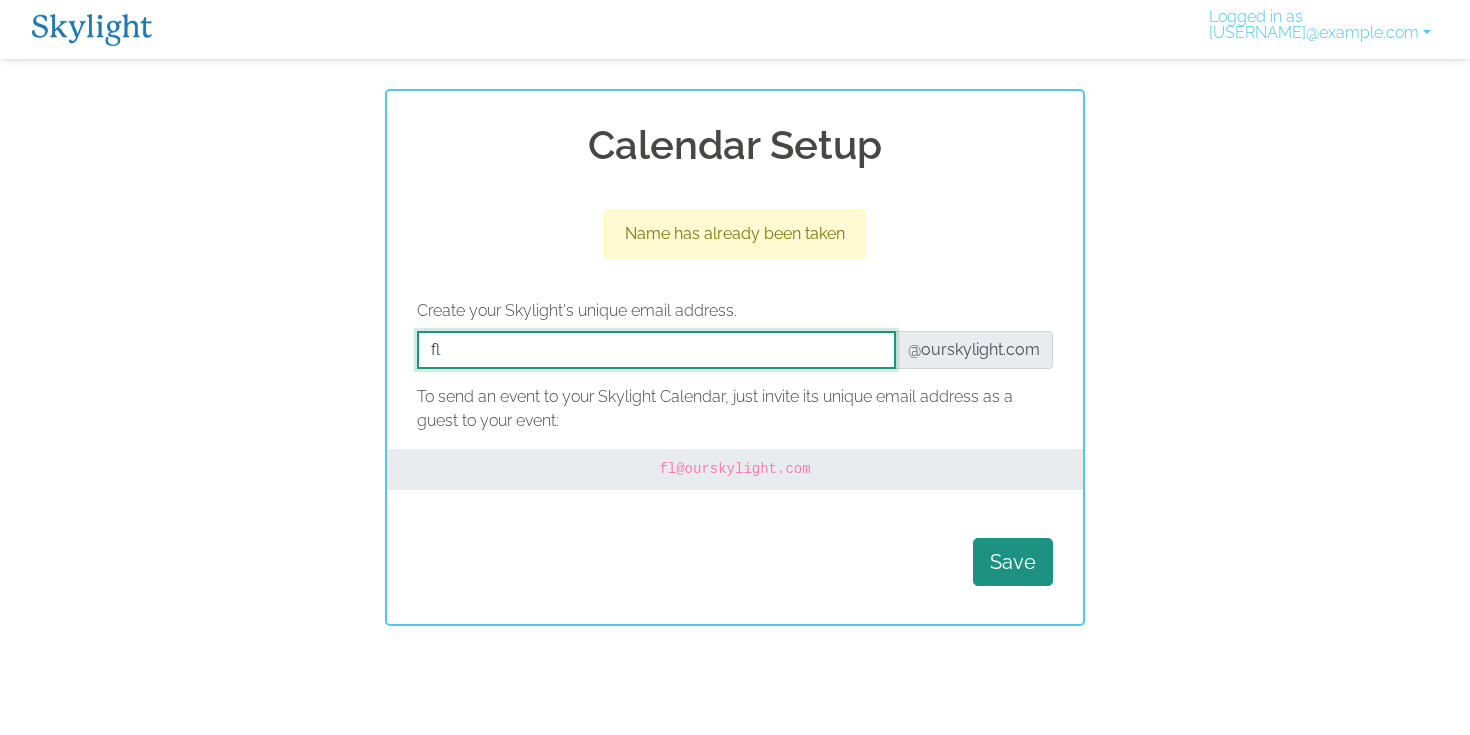 type on "f" 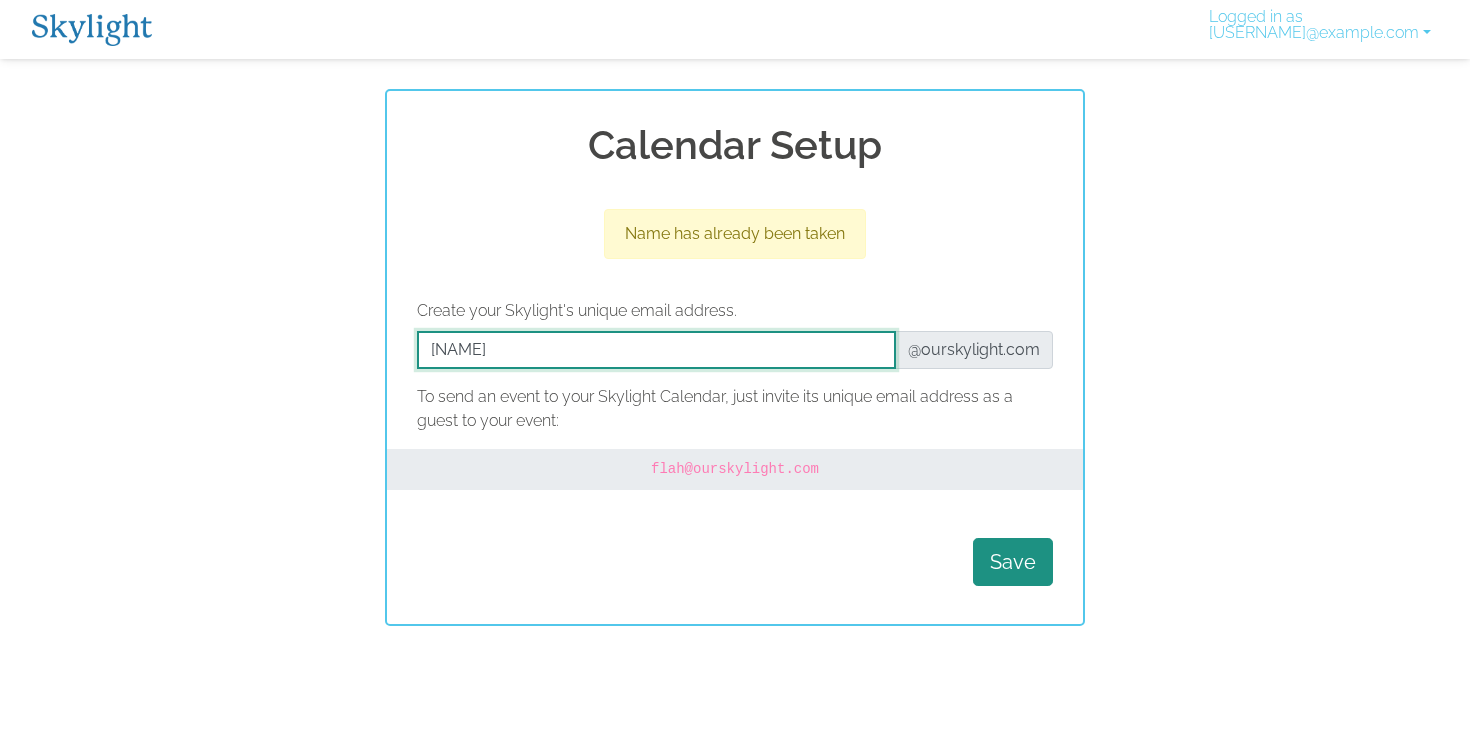 type on "F" 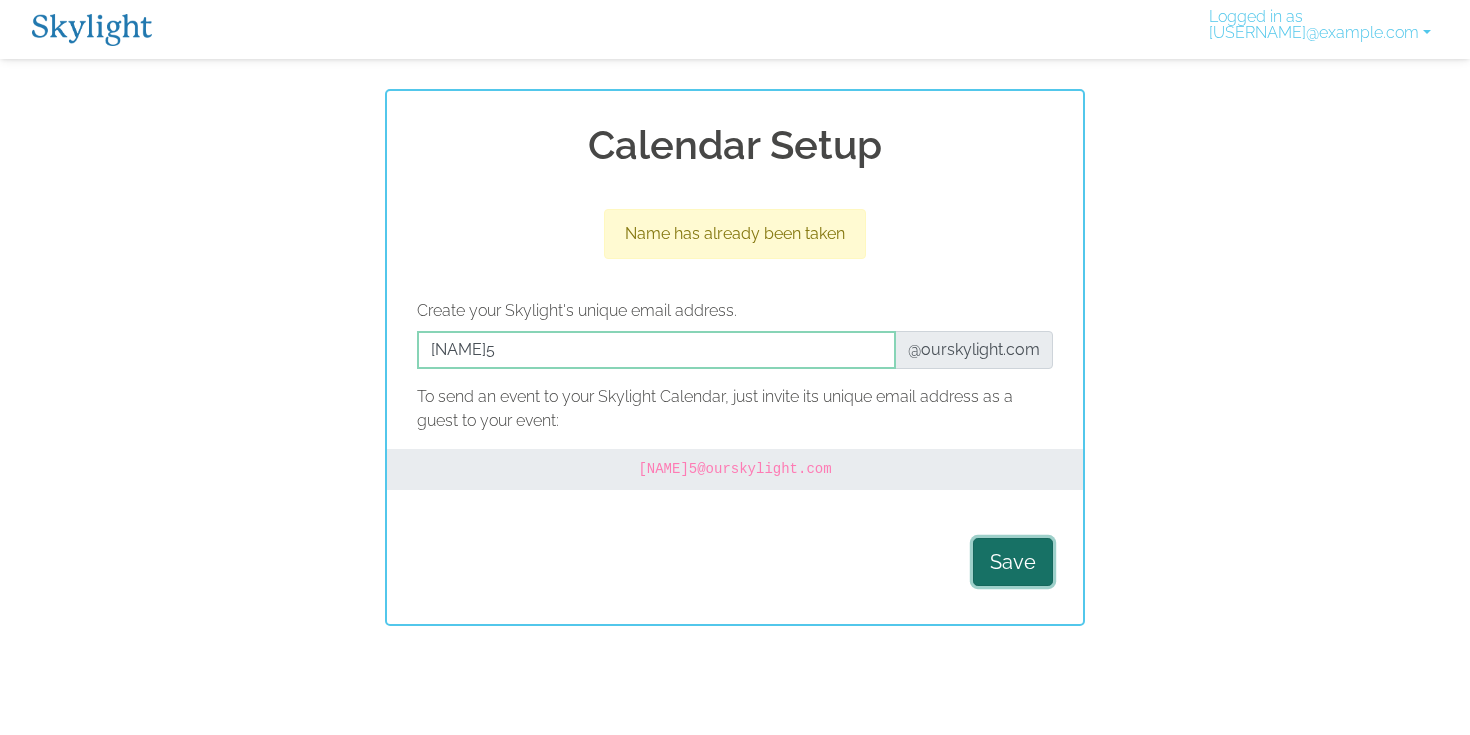 click on "Save" at bounding box center [1013, 562] 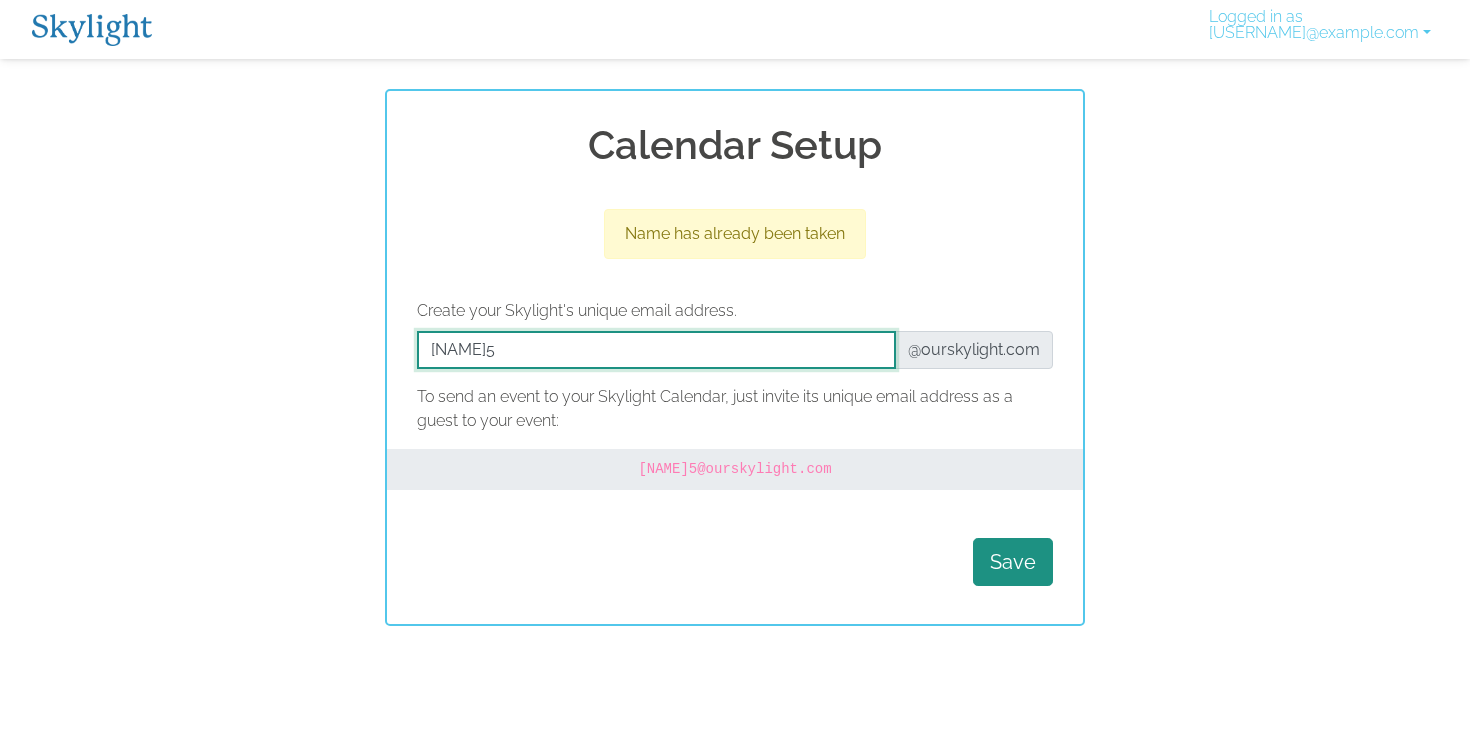 click at bounding box center (656, 350) 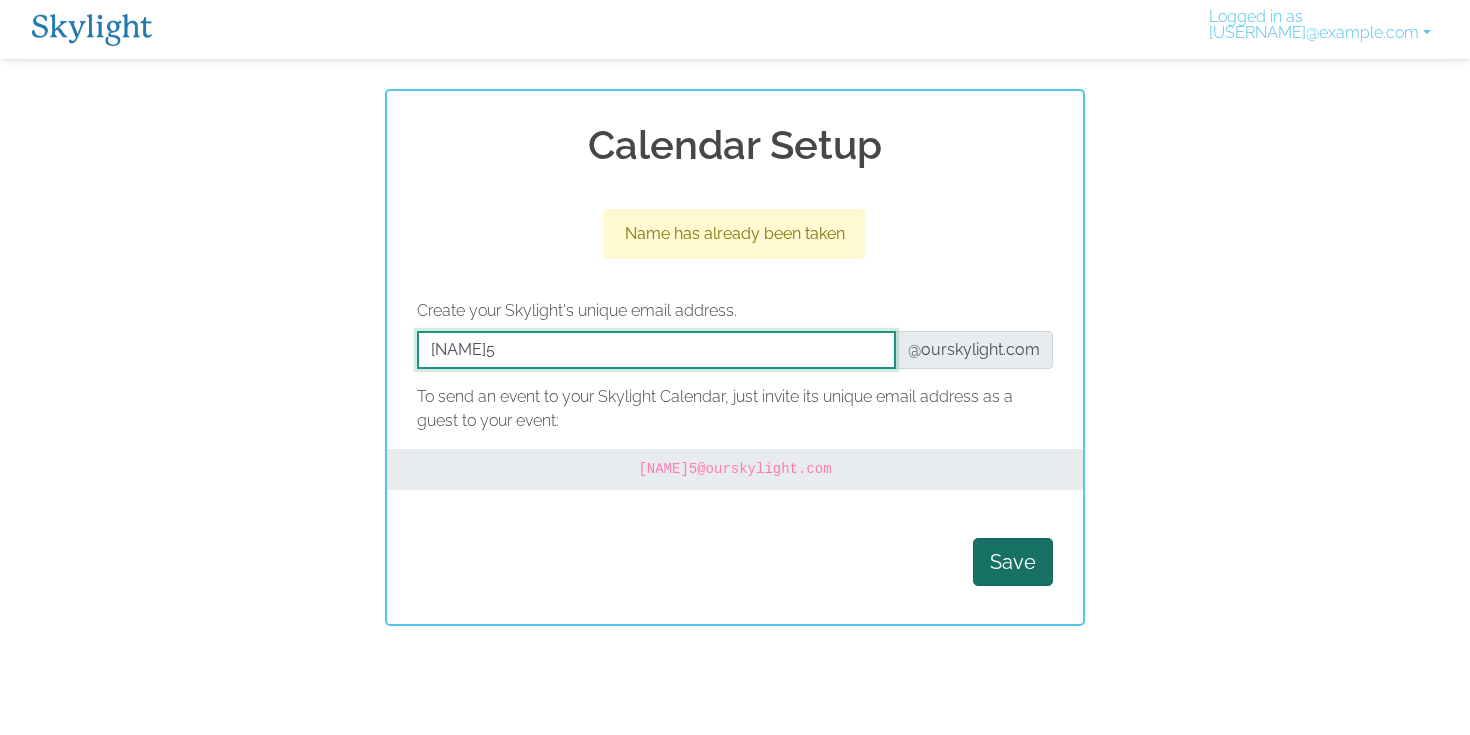 type on "Flahertyfamily5" 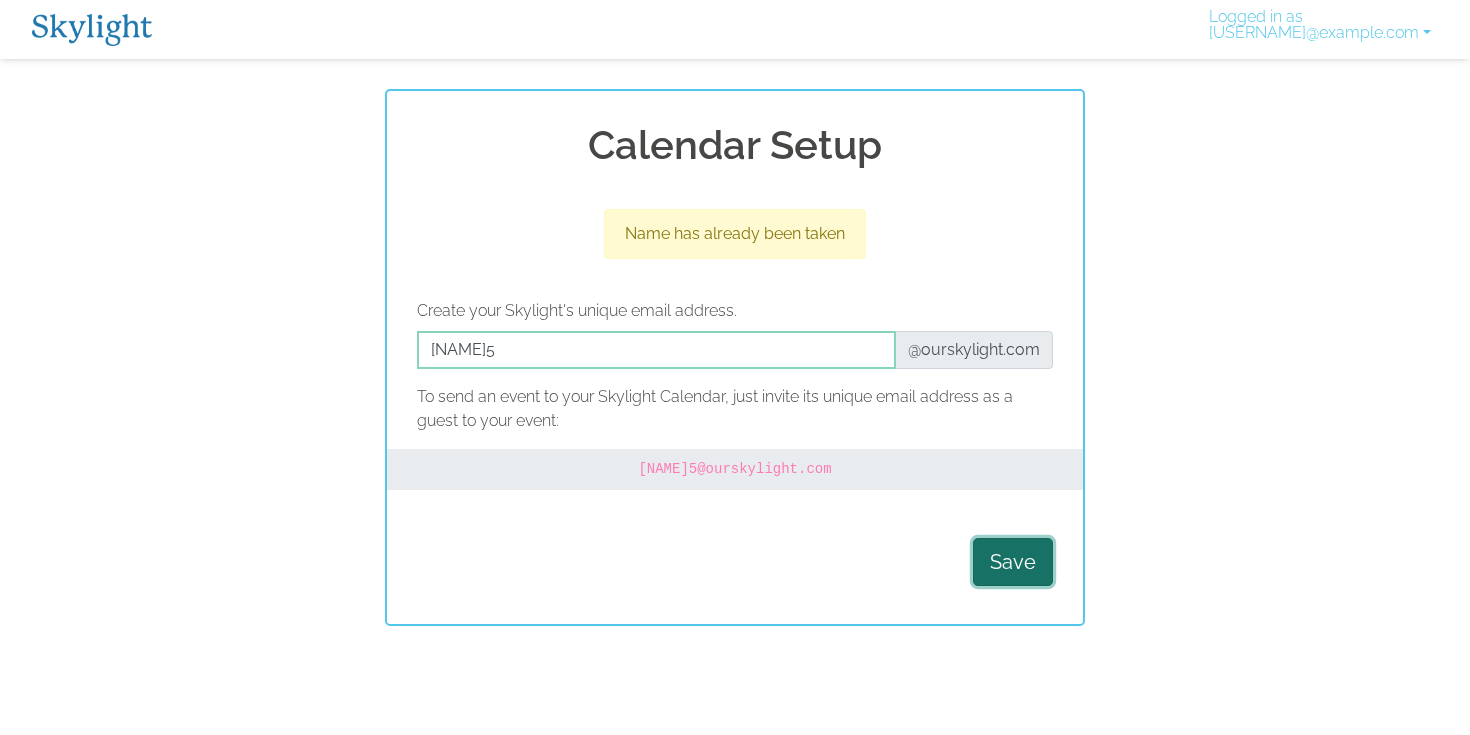 click on "Save" at bounding box center [1013, 562] 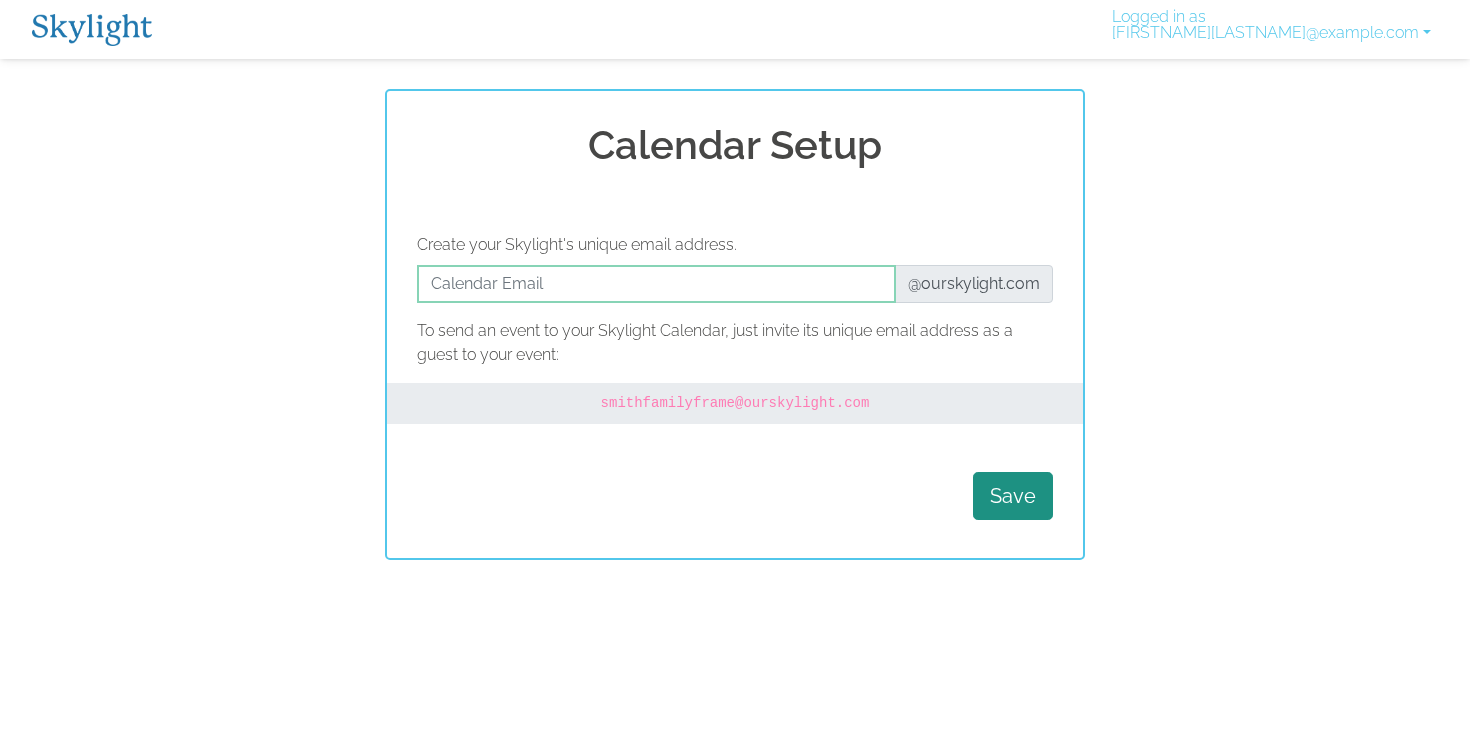 scroll, scrollTop: 0, scrollLeft: 0, axis: both 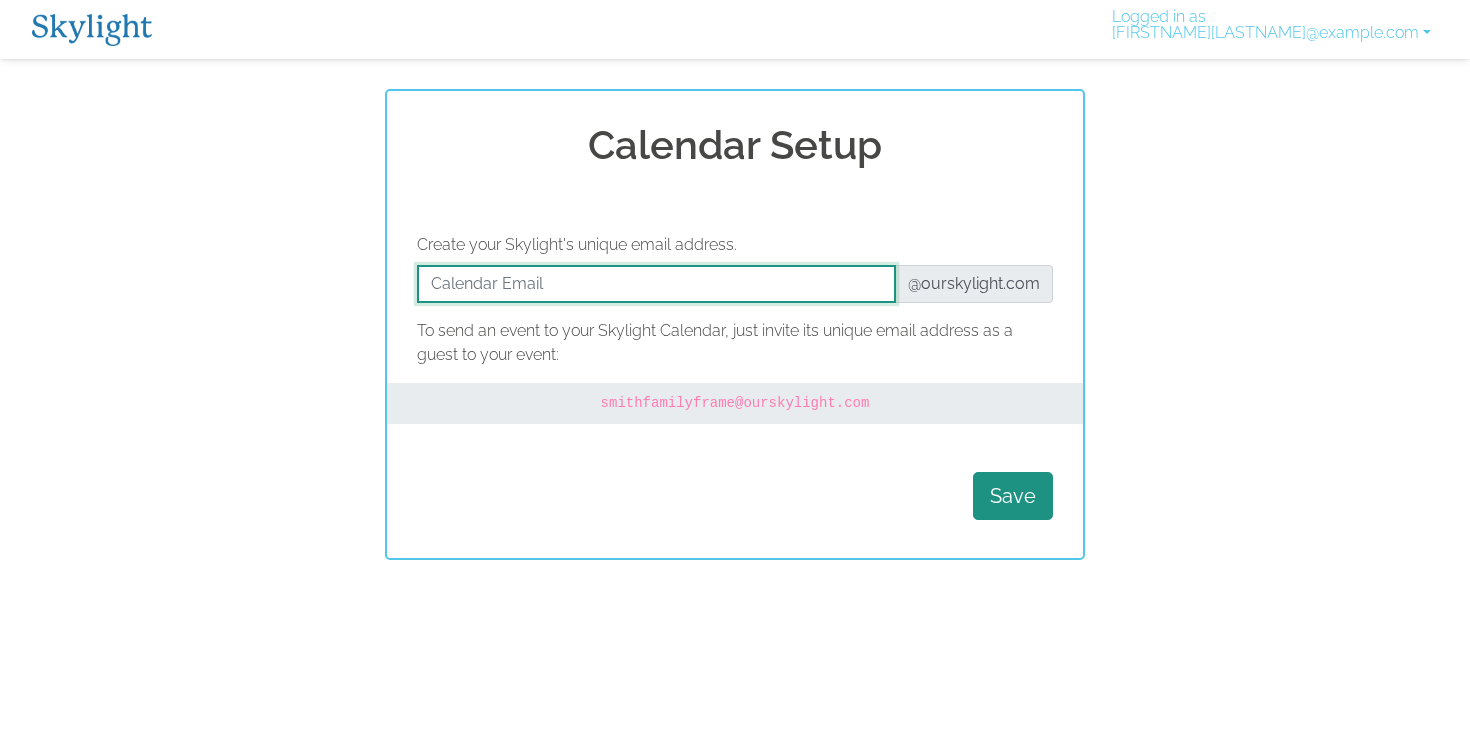click at bounding box center (656, 284) 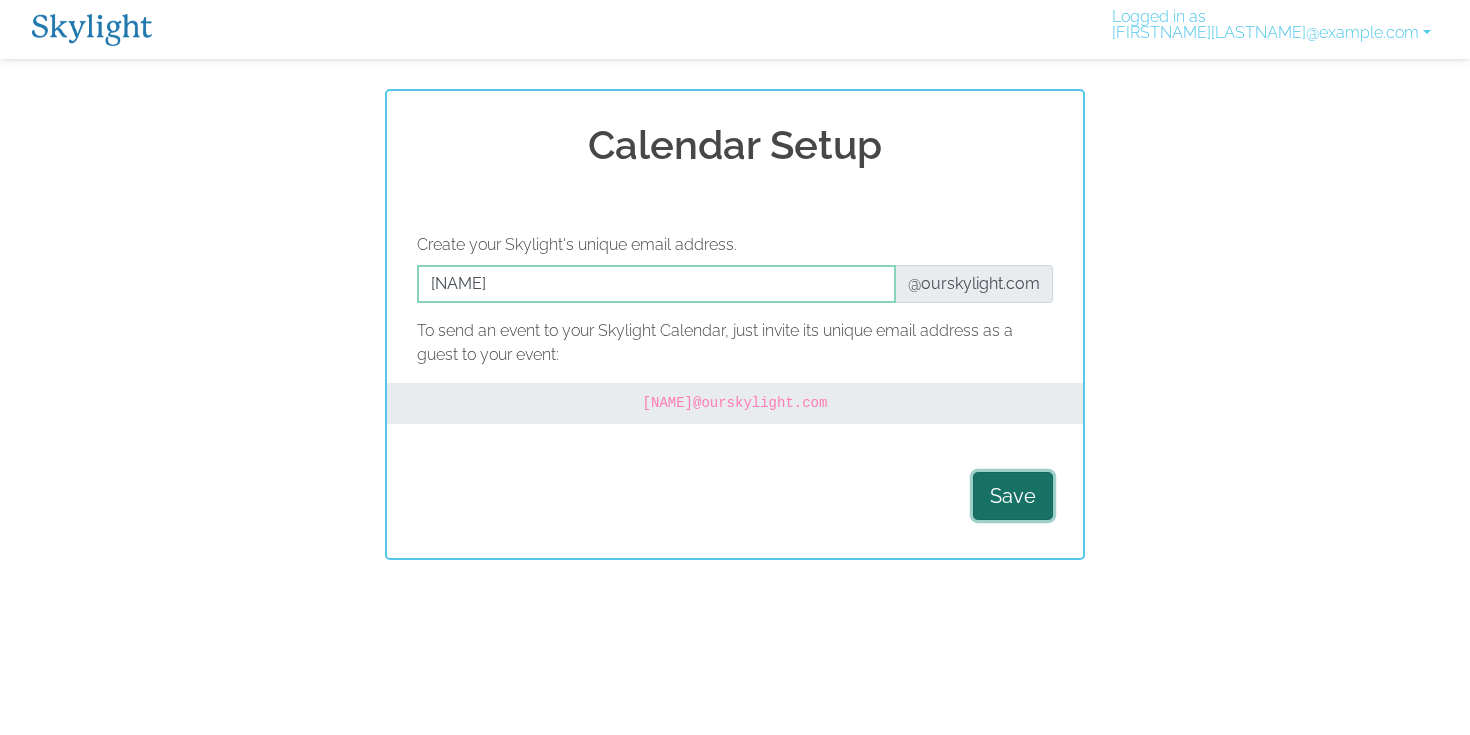 click on "Save" at bounding box center [1013, 496] 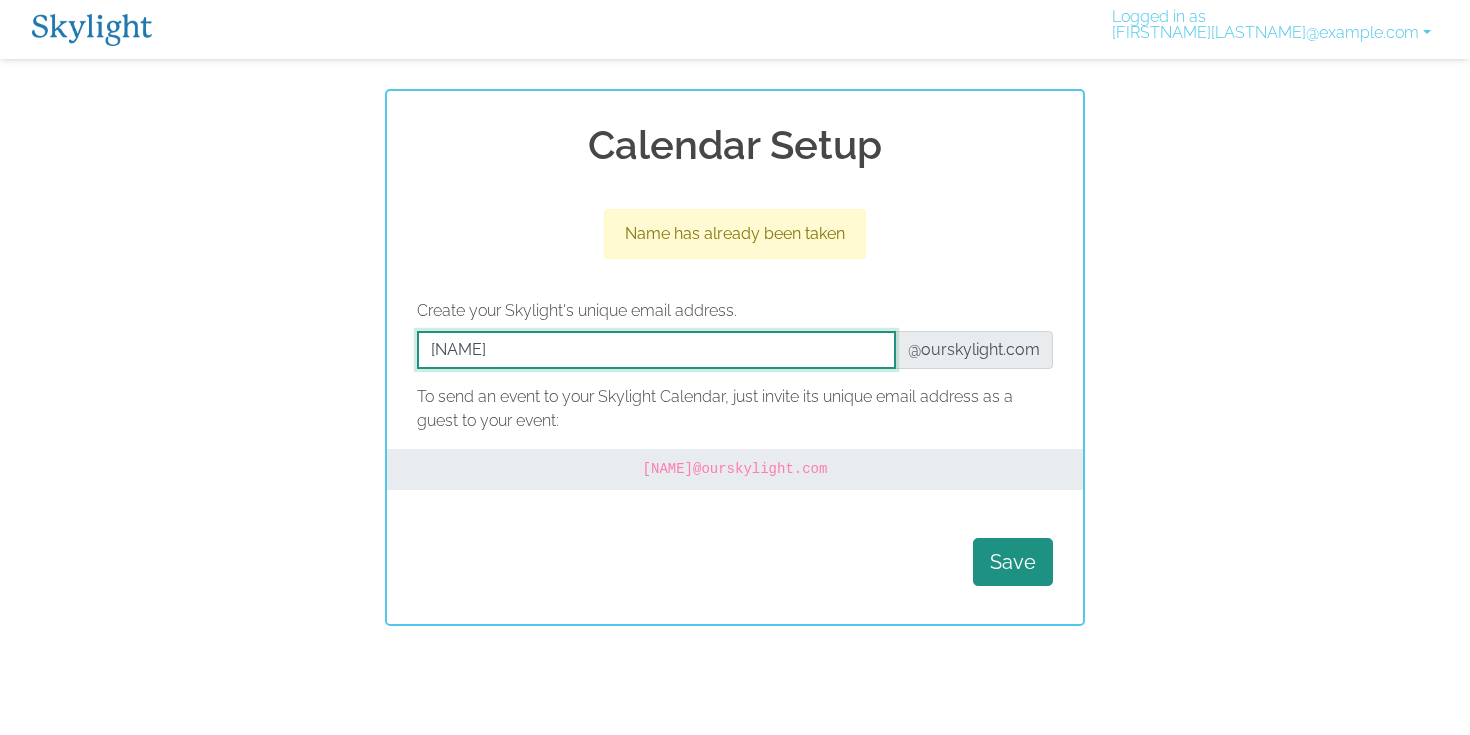 click at bounding box center (656, 350) 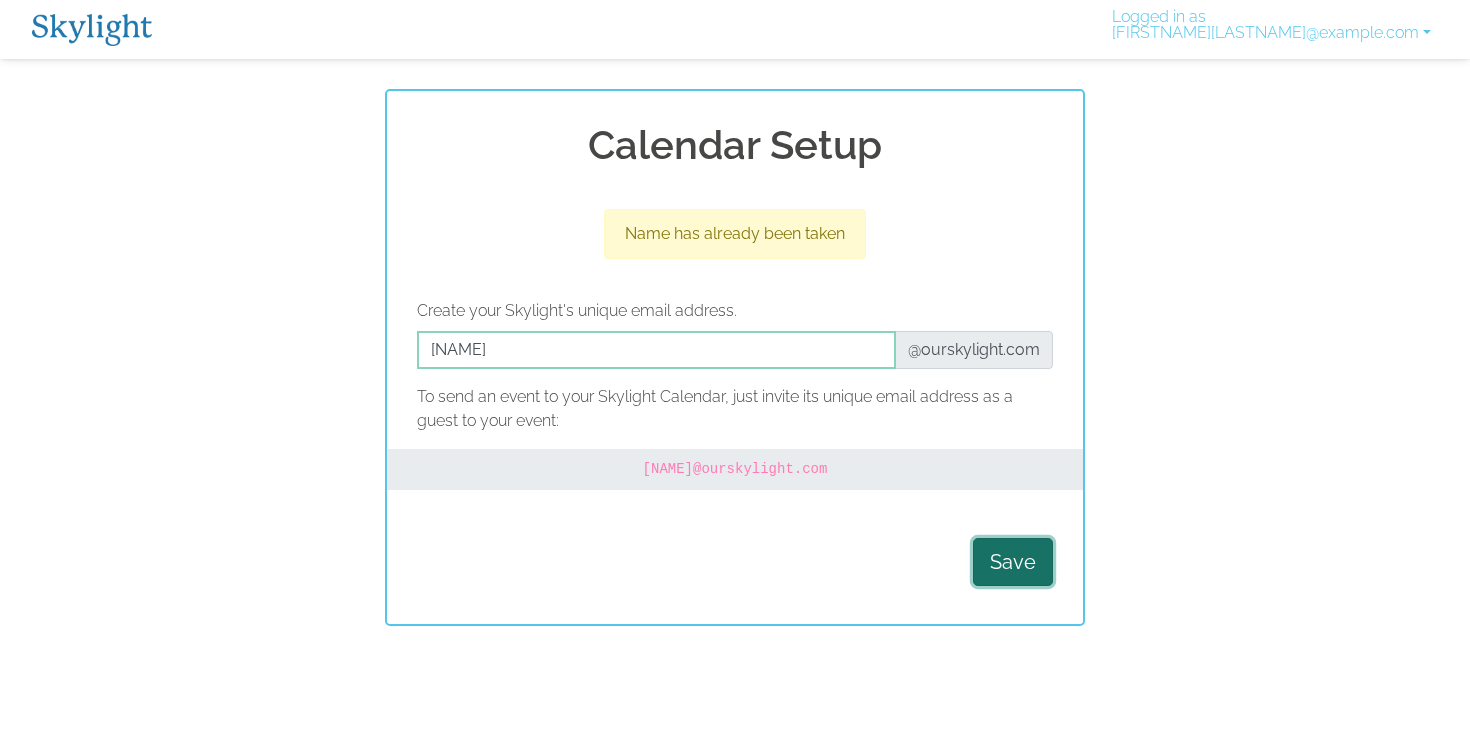 click on "Save" at bounding box center (1013, 562) 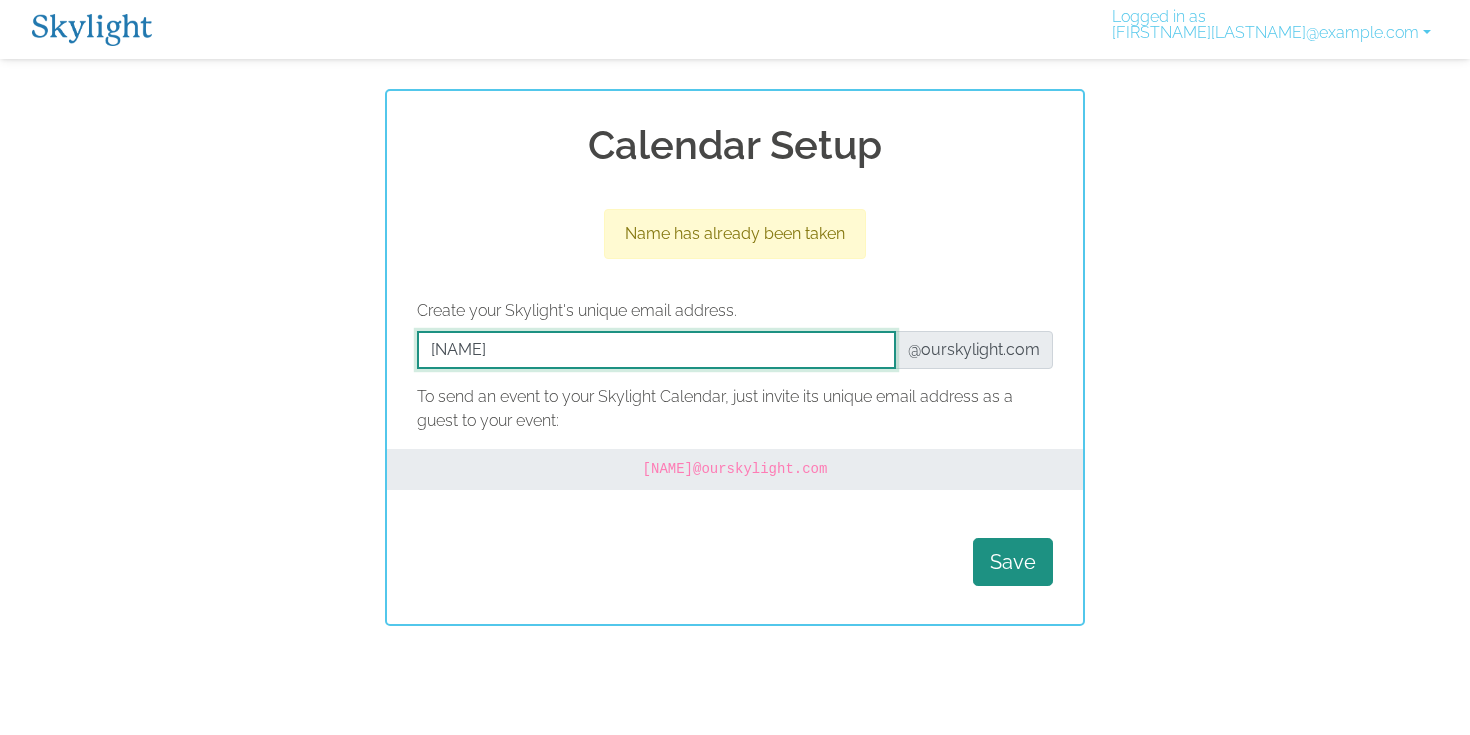 click at bounding box center (656, 350) 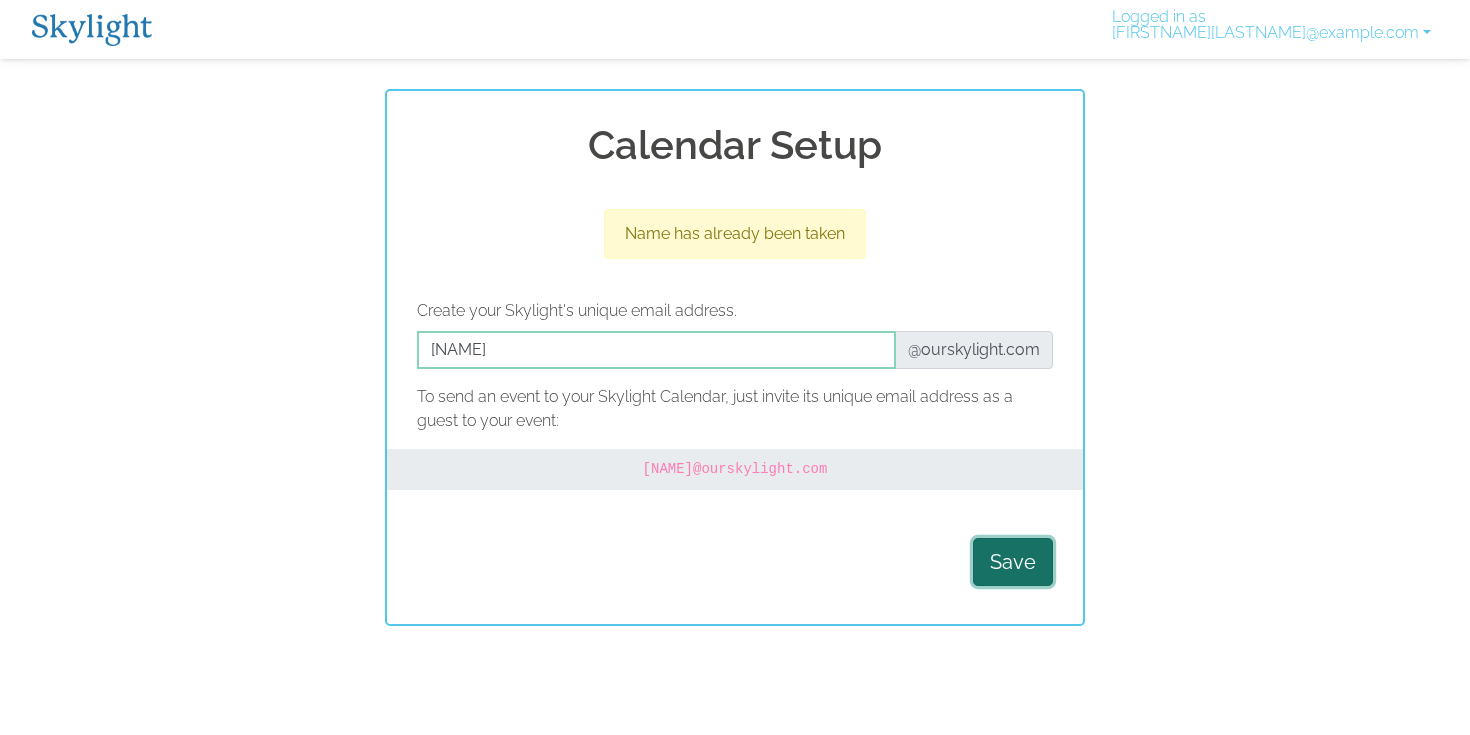 click on "Save" at bounding box center (1013, 562) 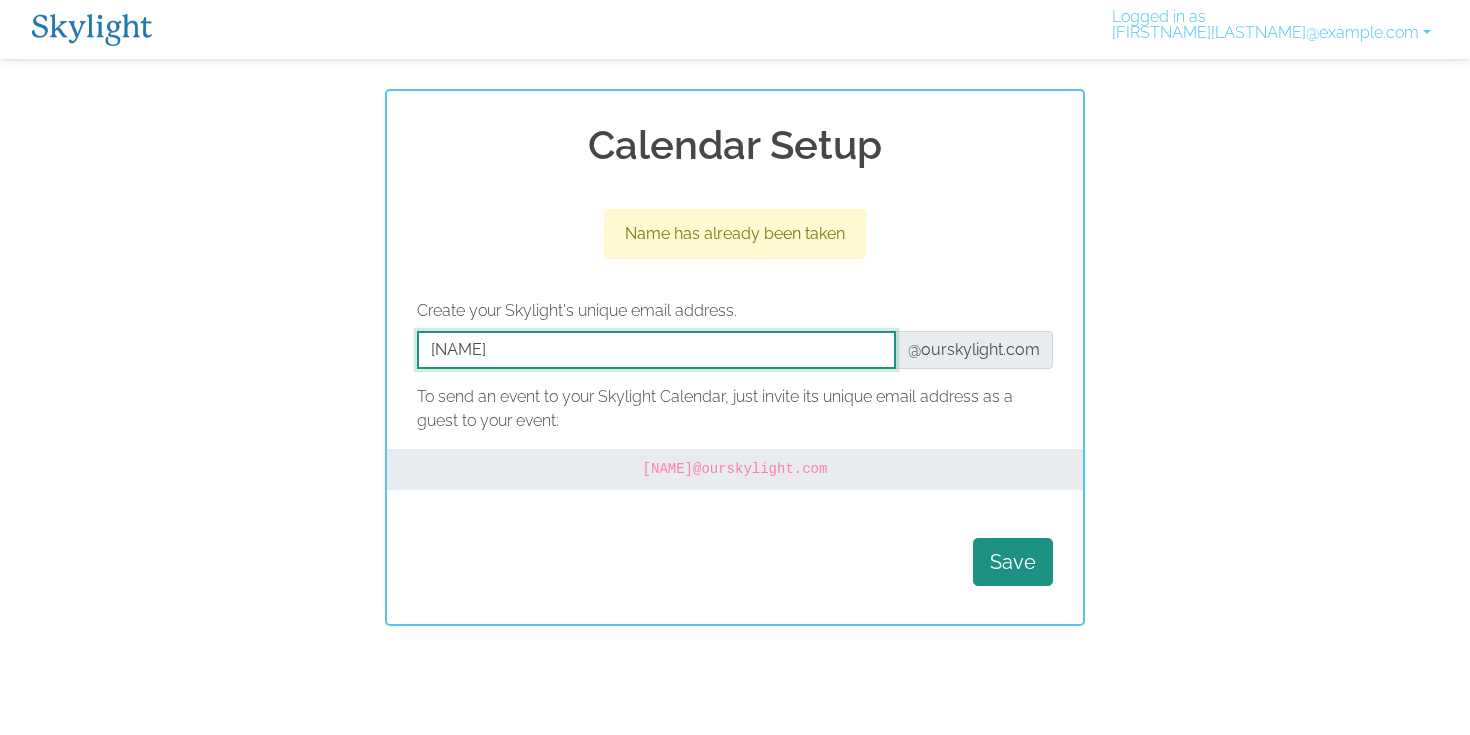 click at bounding box center [656, 350] 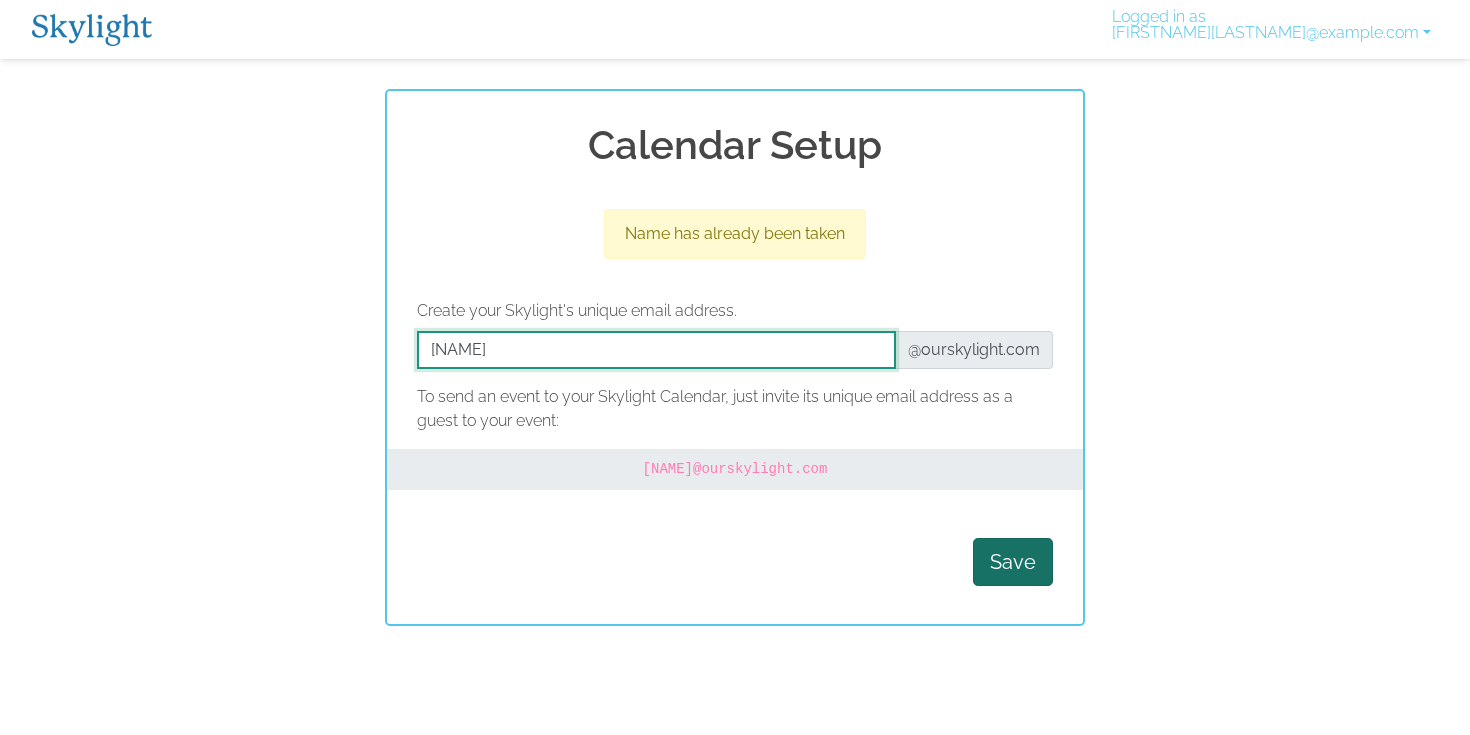 type on "flahertyfamilycalendar" 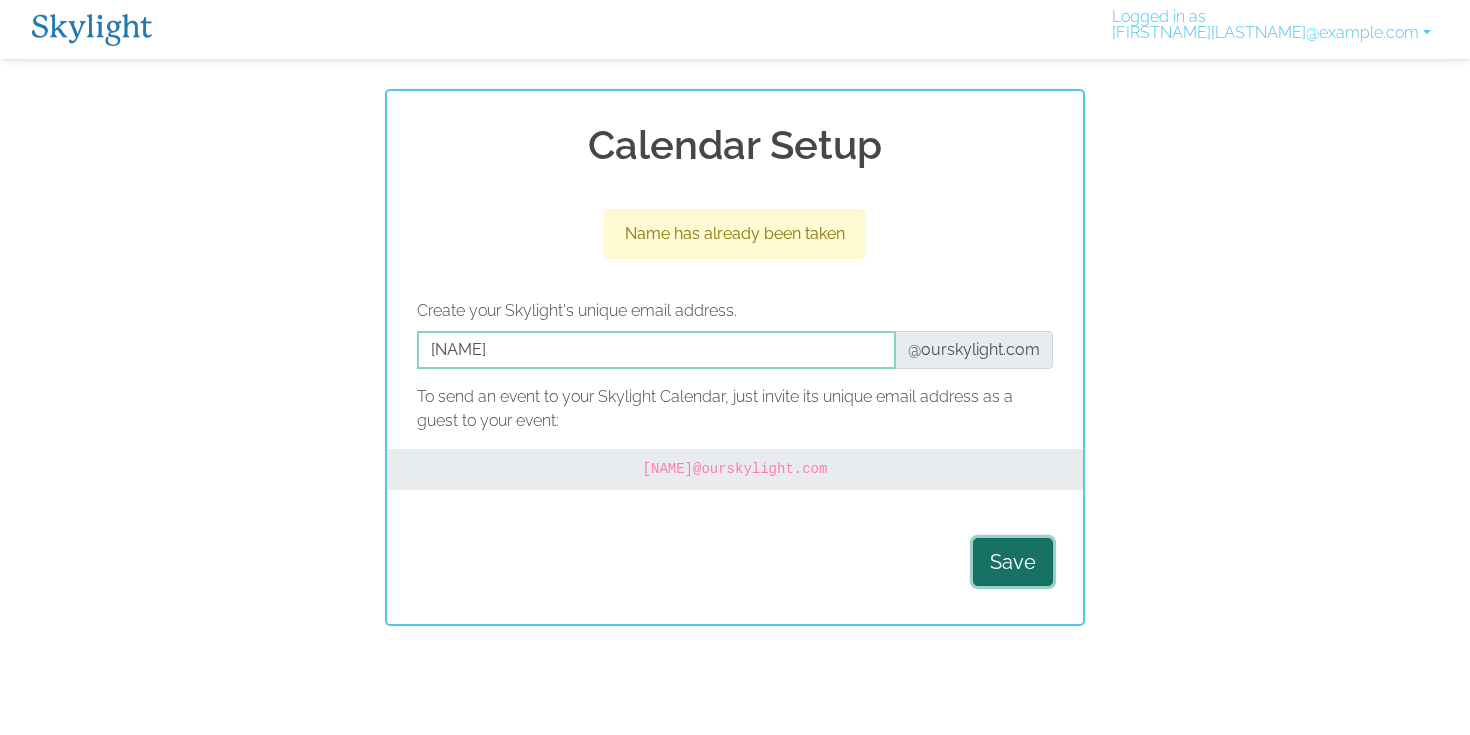 click on "Save" at bounding box center (1013, 562) 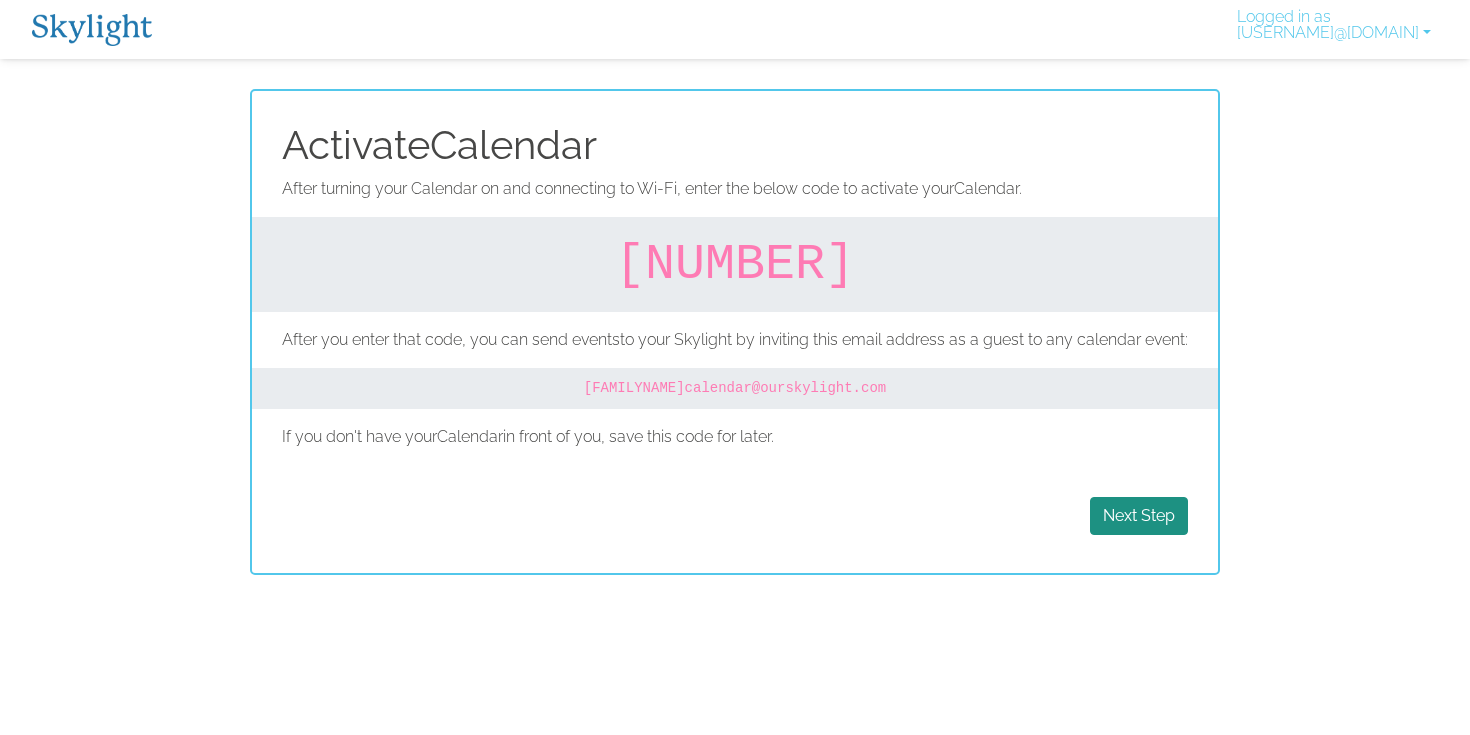 scroll, scrollTop: 0, scrollLeft: 0, axis: both 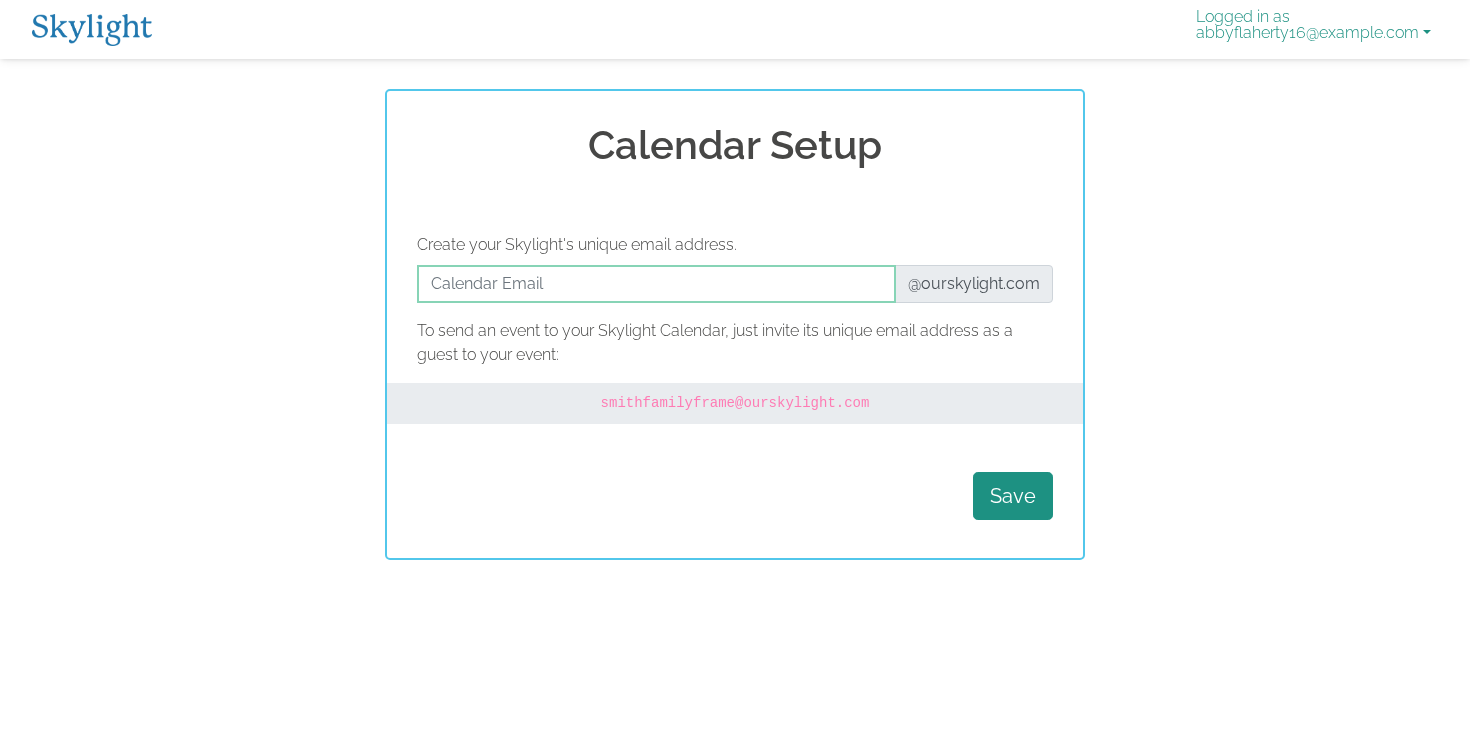 click on "Logged in as abbyflaherty16@example.com" at bounding box center [1313, 29] 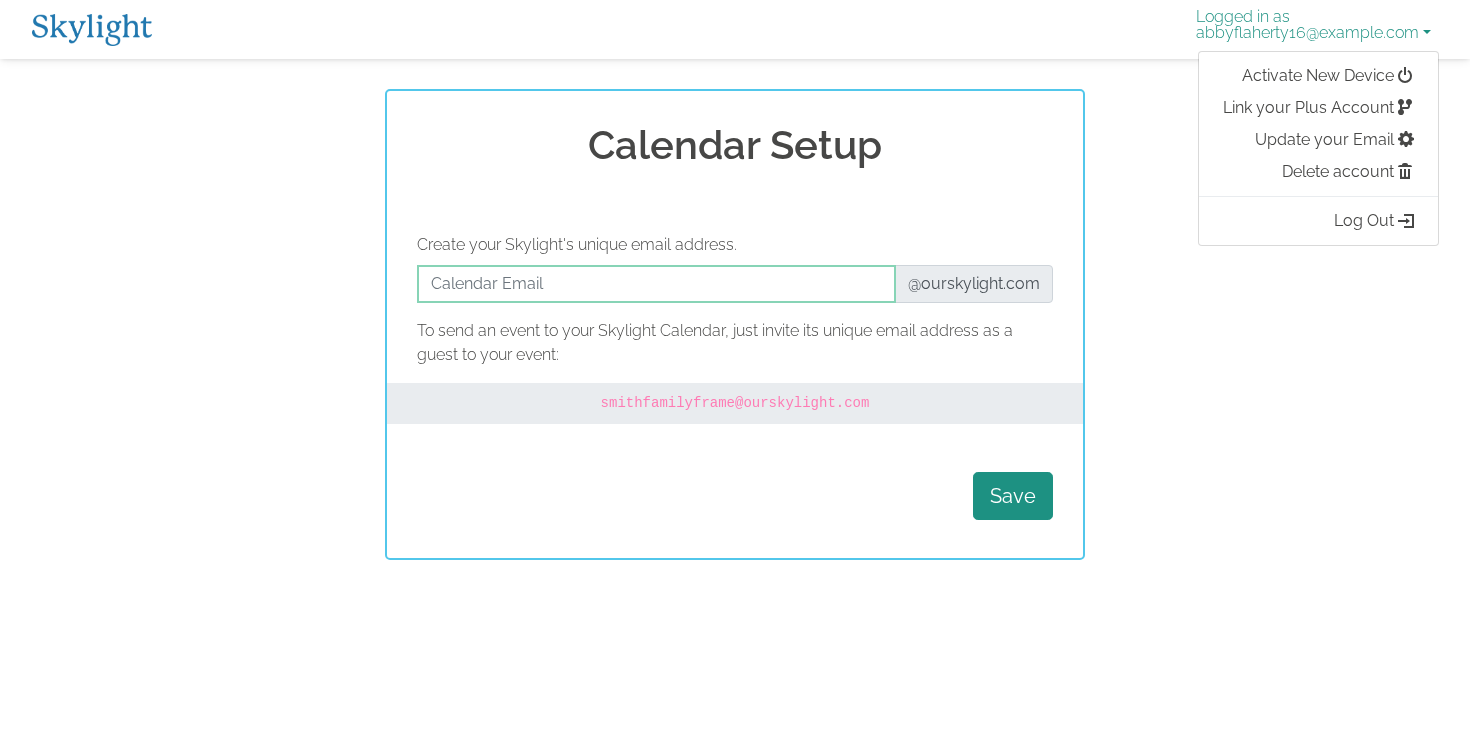 click on "Logged in as abbyflaherty16@example.com" at bounding box center (1313, 29) 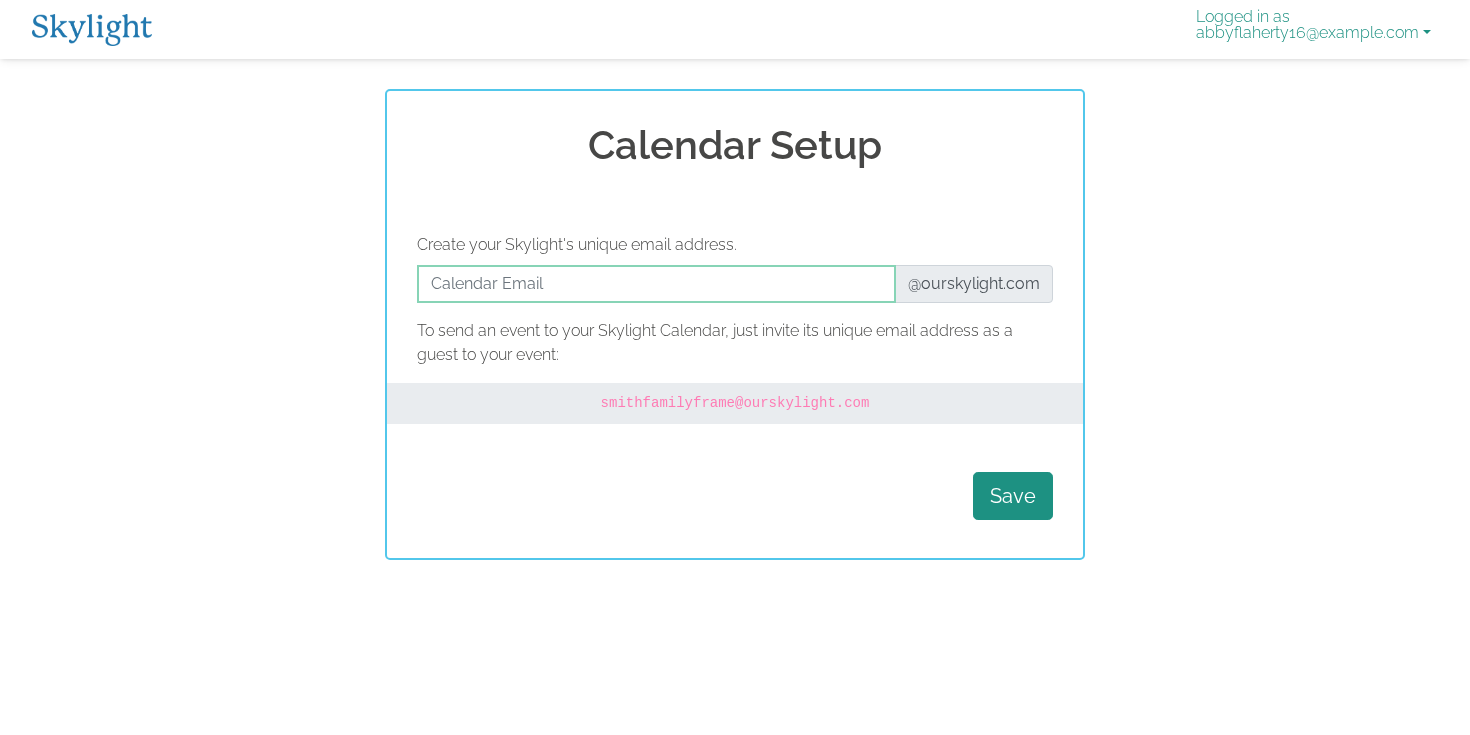 click on "Logged in as abbyflaherty16@example.com" at bounding box center (1313, 29) 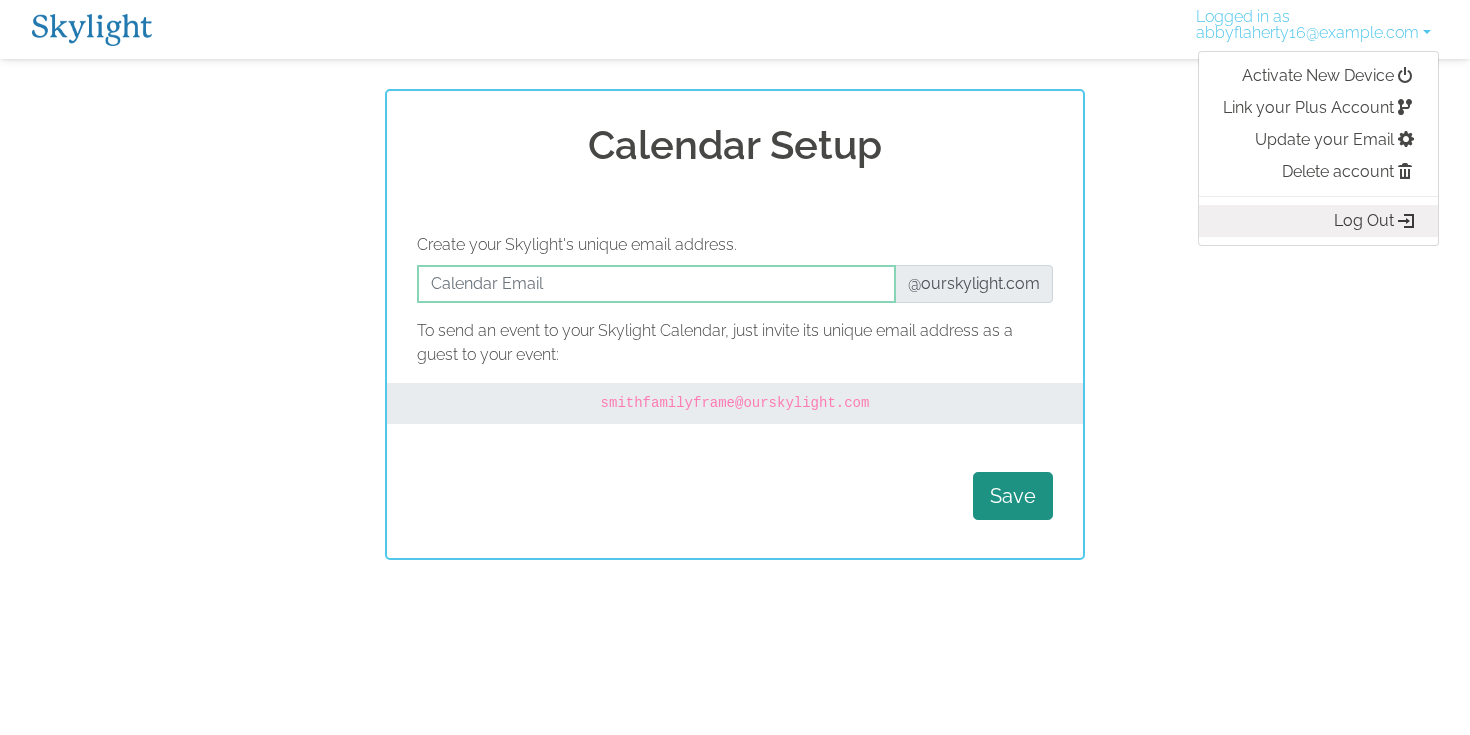 click on "Log Out" at bounding box center [1318, 221] 